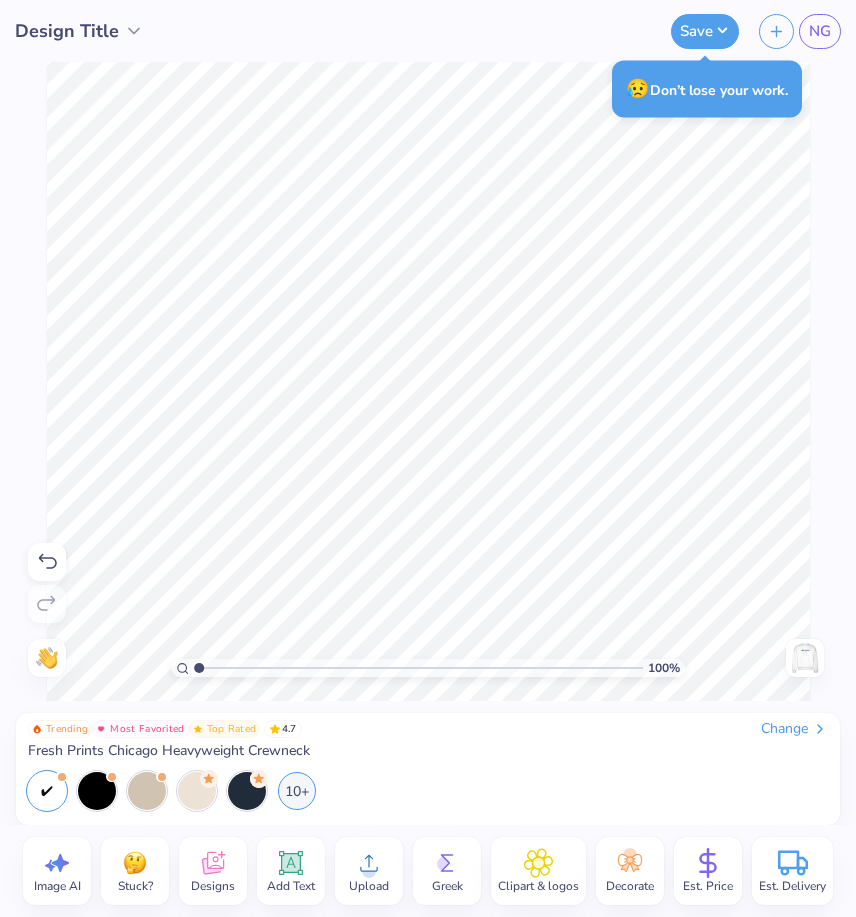 scroll, scrollTop: 0, scrollLeft: 0, axis: both 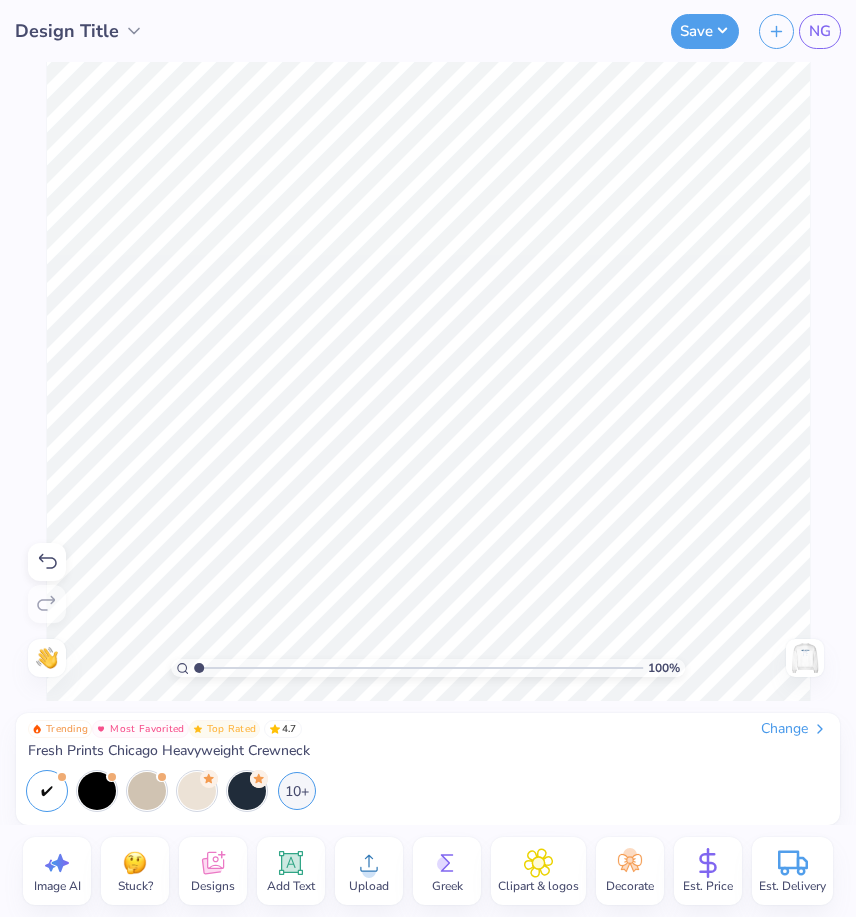 click 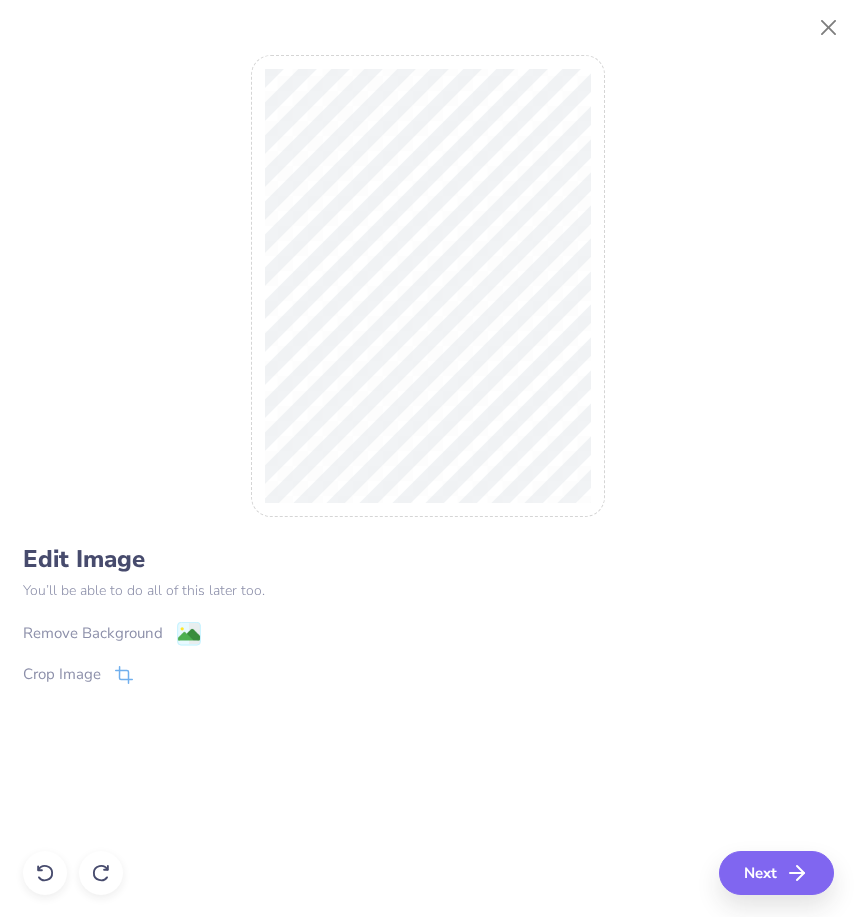 click on "Remove Background" at bounding box center [93, 633] 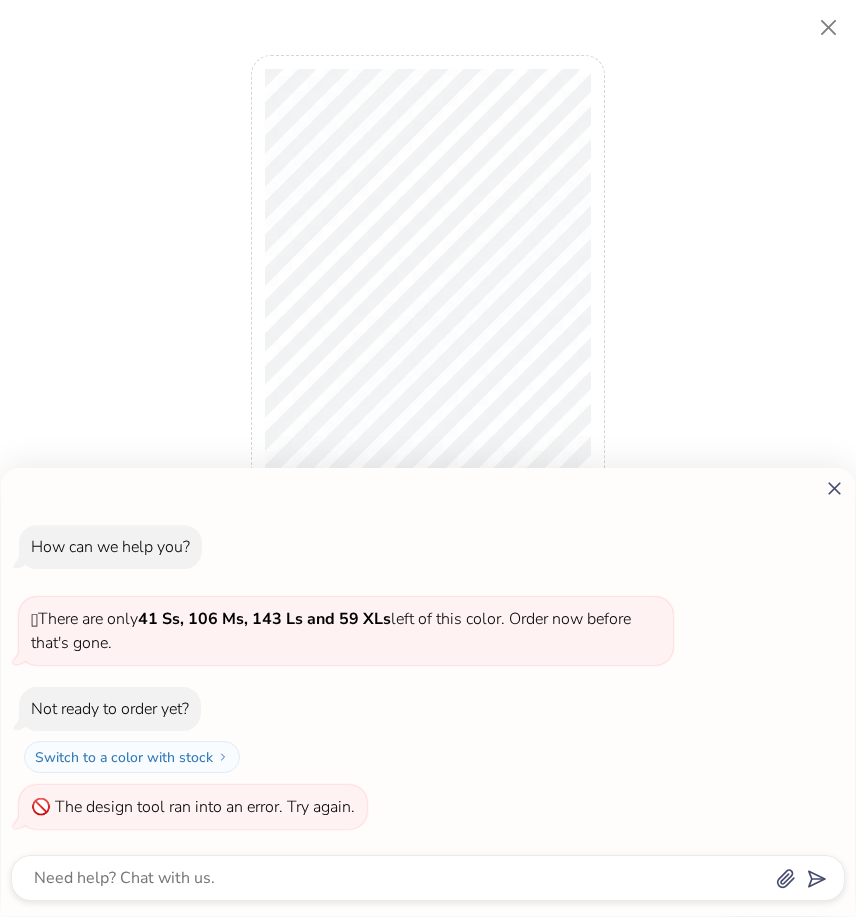 click 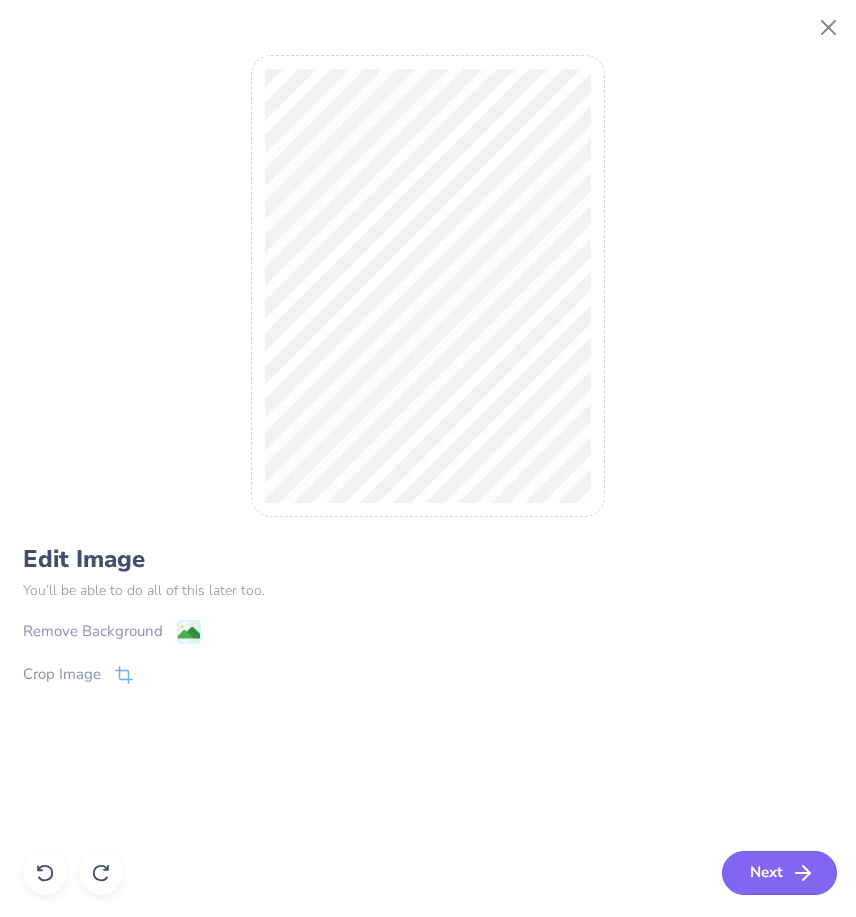 click on "Next" at bounding box center [779, 873] 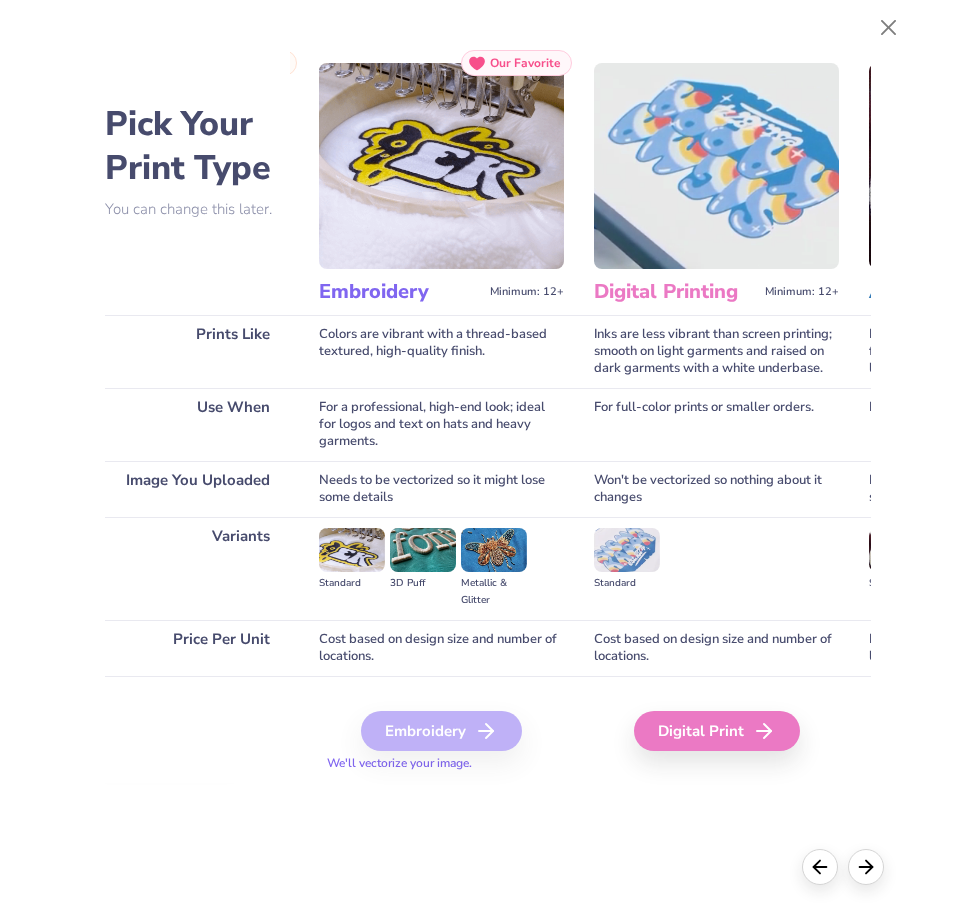 scroll, scrollTop: 0, scrollLeft: 279, axis: horizontal 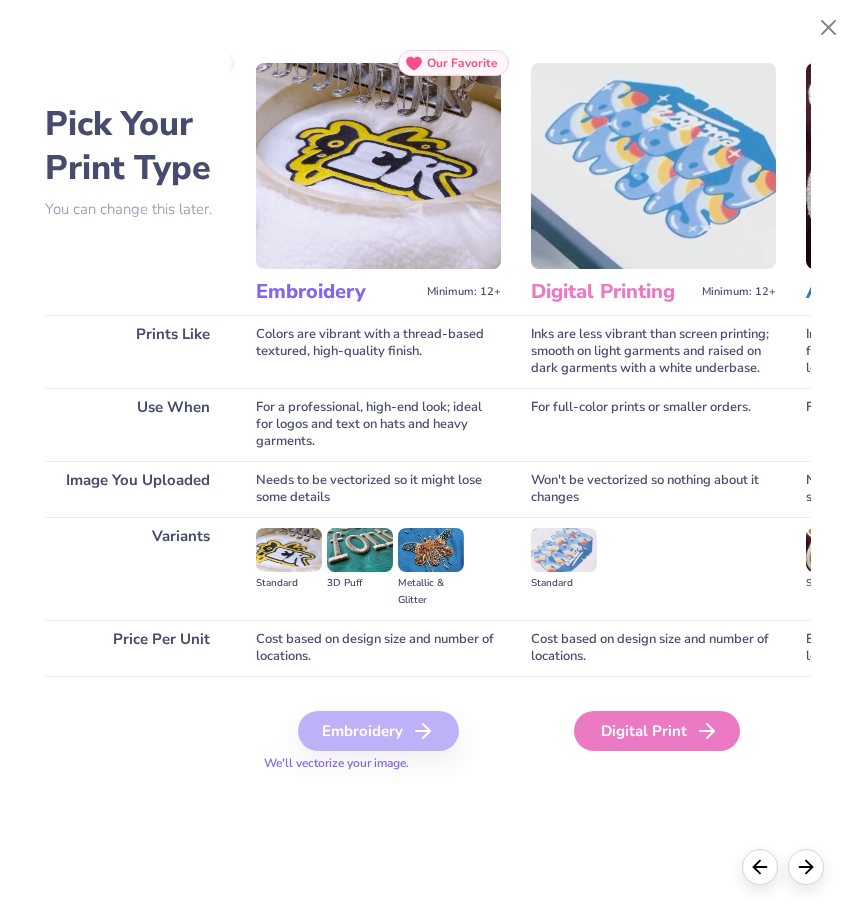 click on "Digital Print" at bounding box center [657, 731] 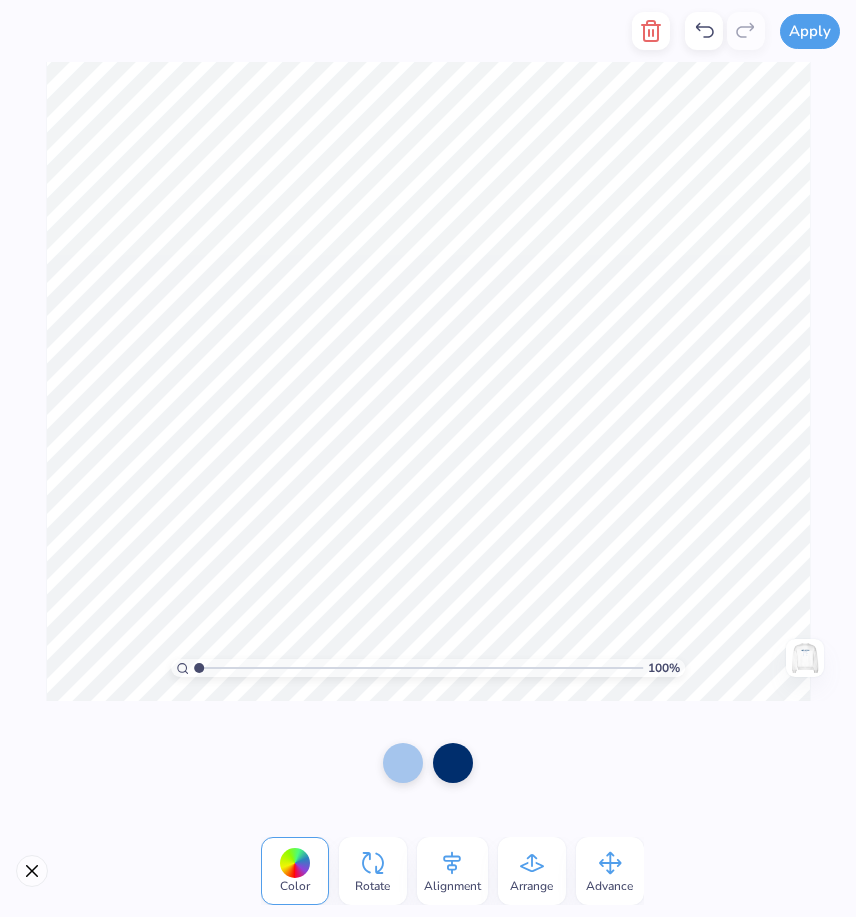click 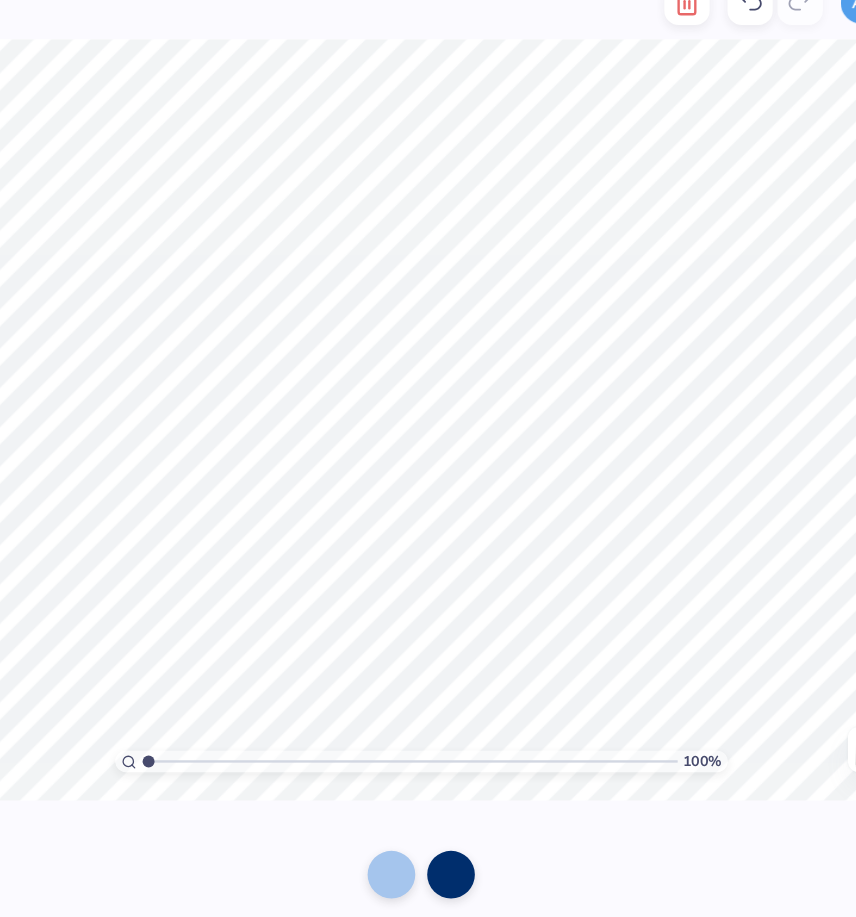 click 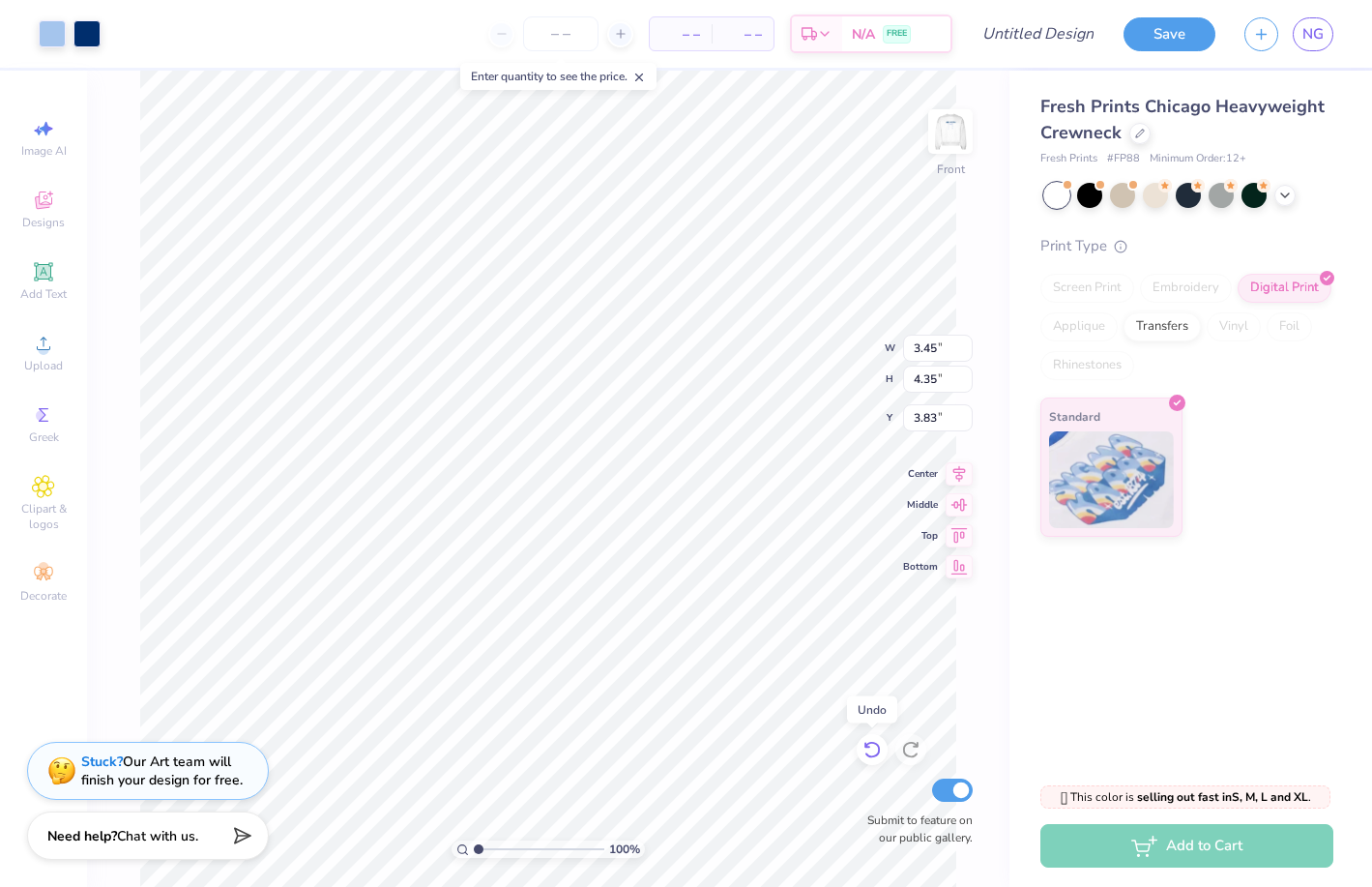 click 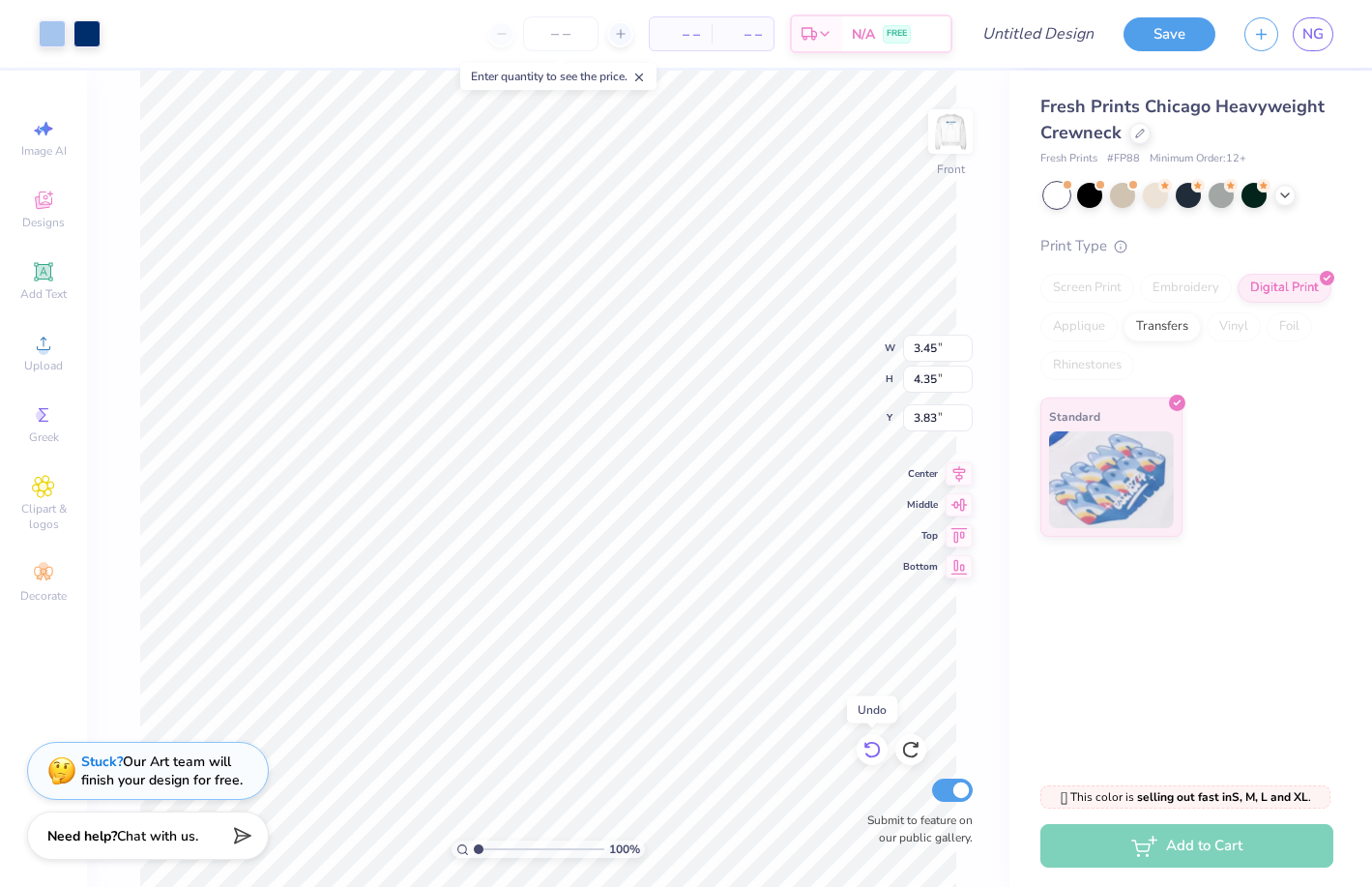 type on "3.00" 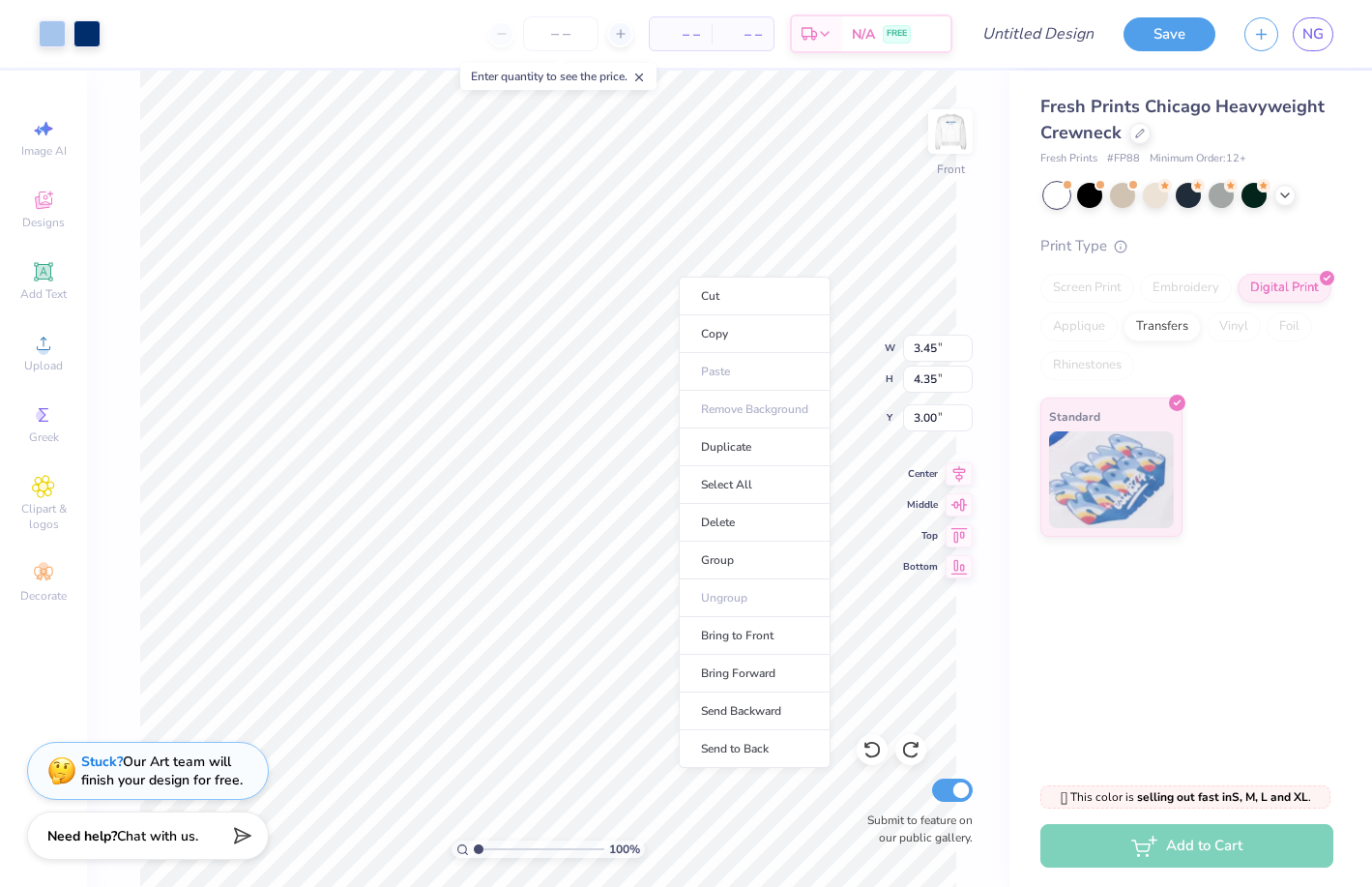 click on "Cut Copy Paste Remove Background Duplicate Select All Delete Group Ungroup Bring to Front Bring Forward Send Backward Send to Back" at bounding box center [754, 522] 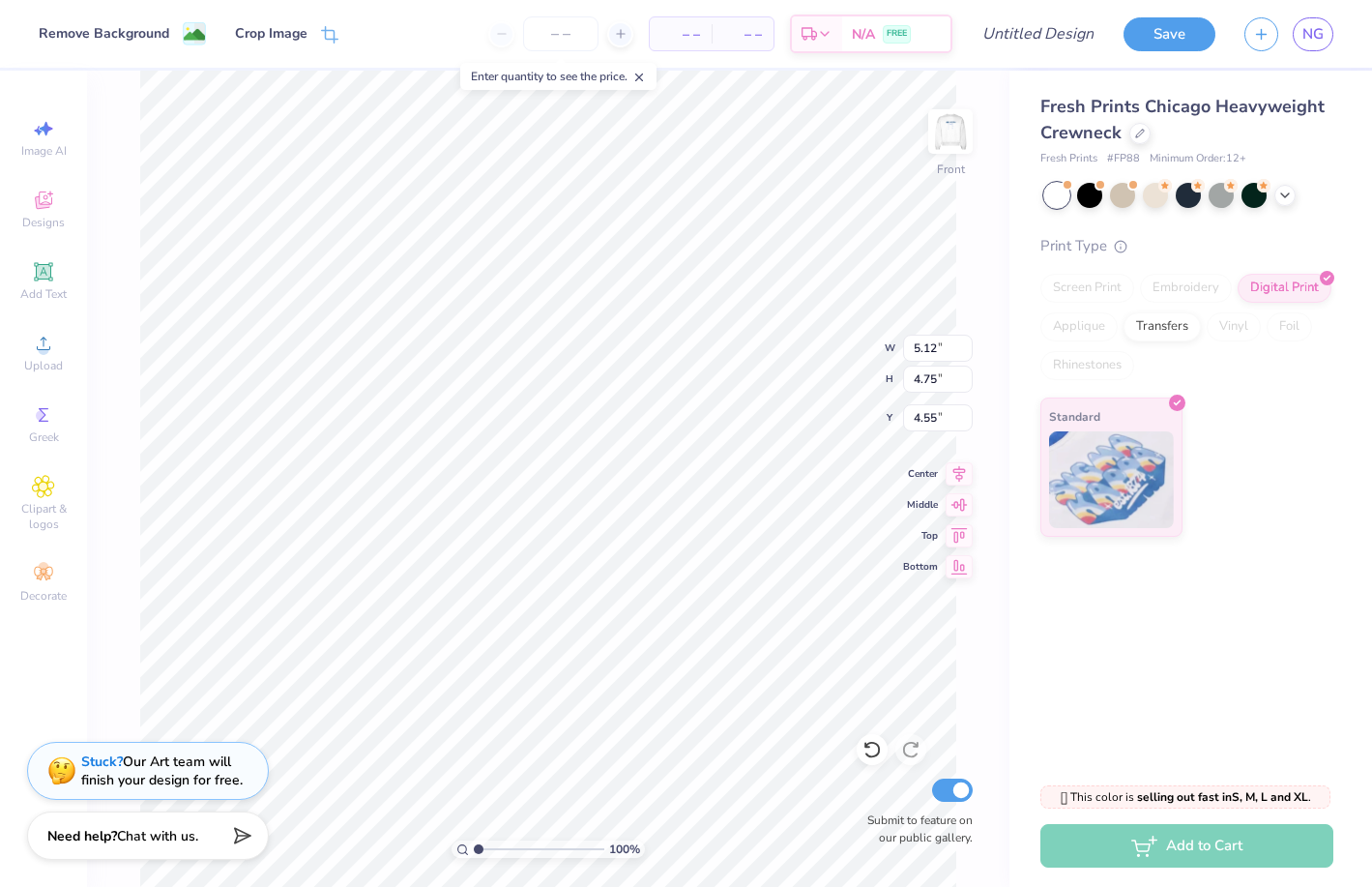type on "3.29" 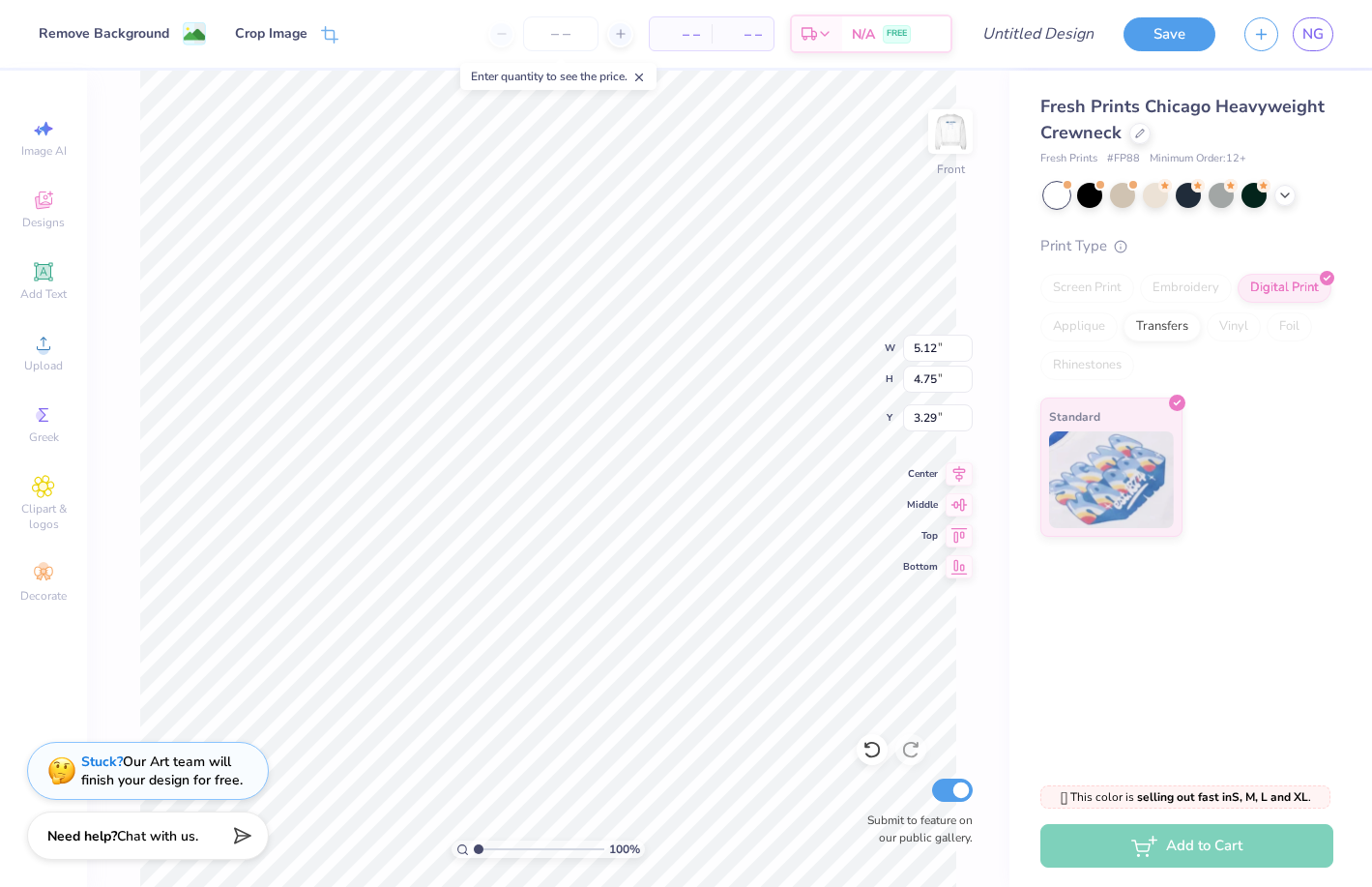 type on "2.22" 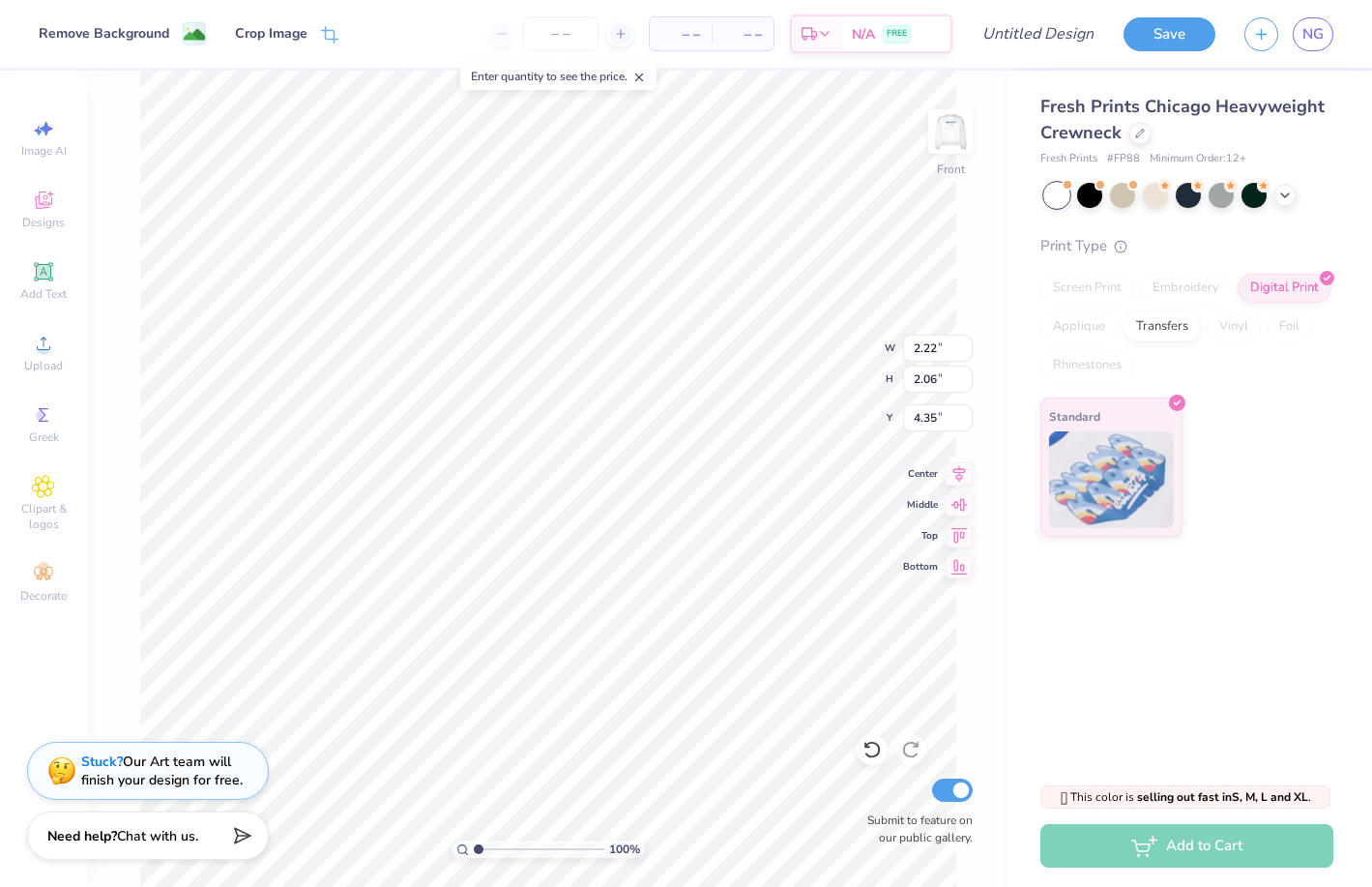 type on "4.04" 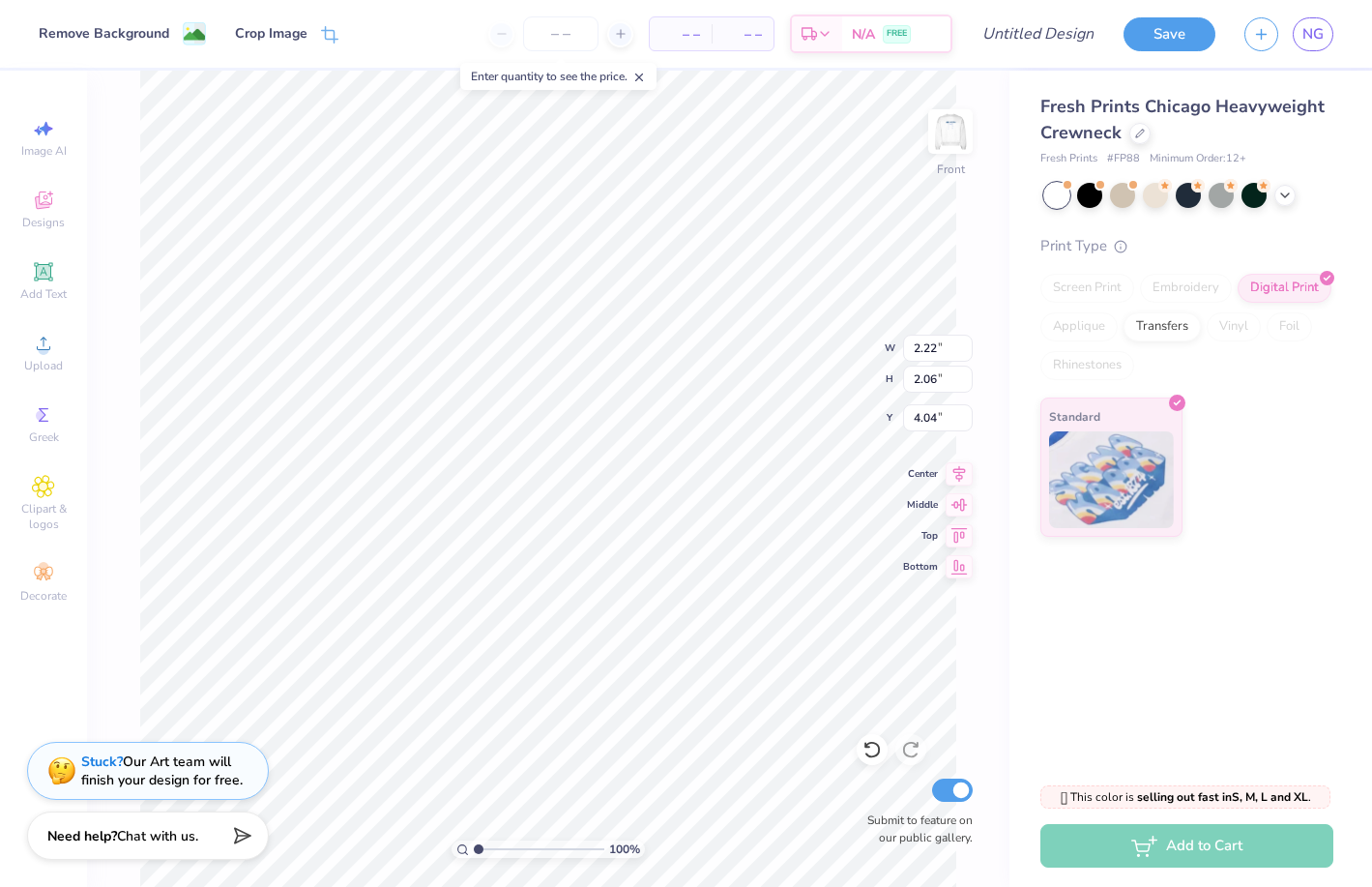 type on "2.49" 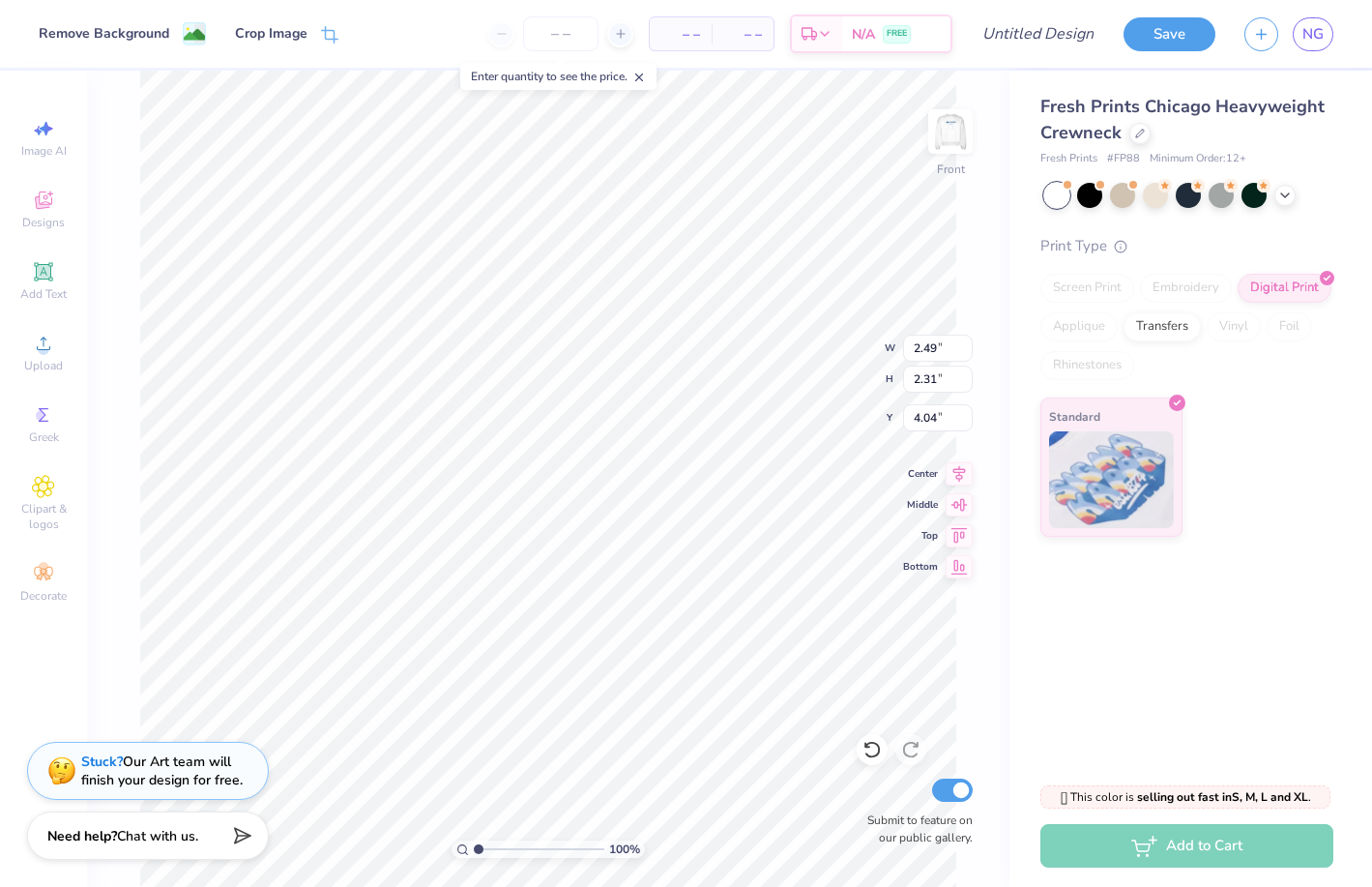 type on "3.92" 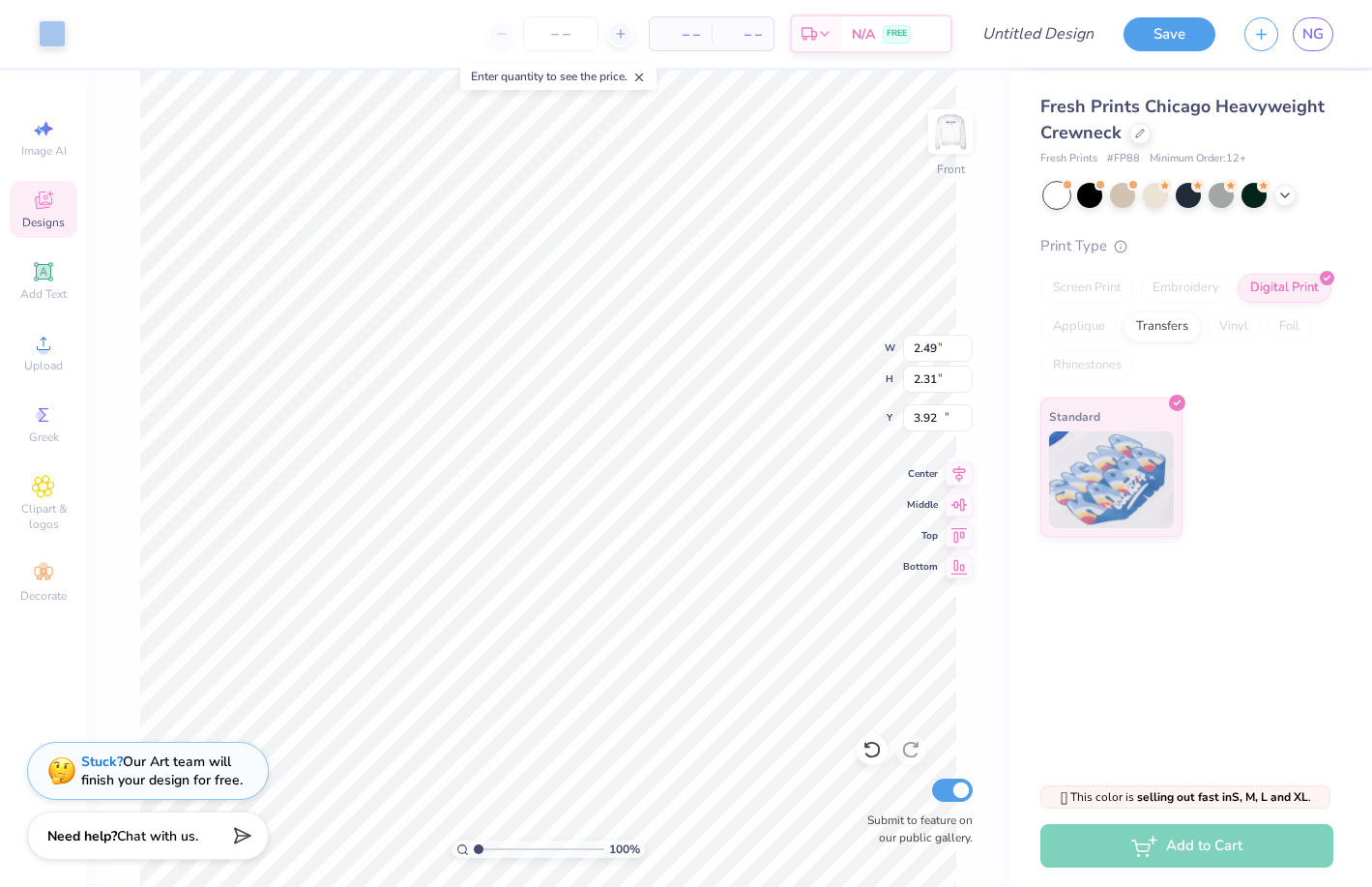 type on "3.30" 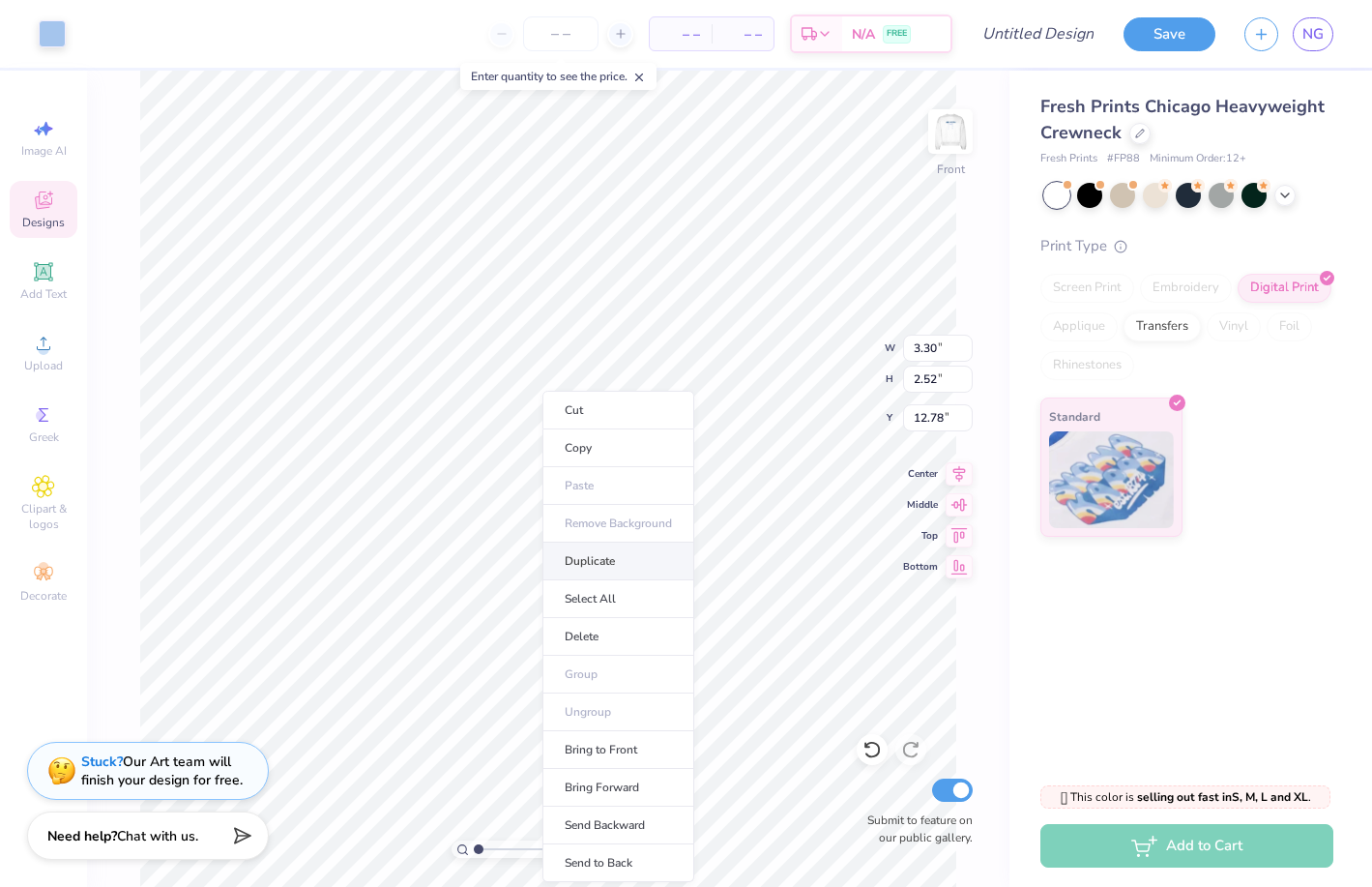 click on "Duplicate" at bounding box center (618, 561) 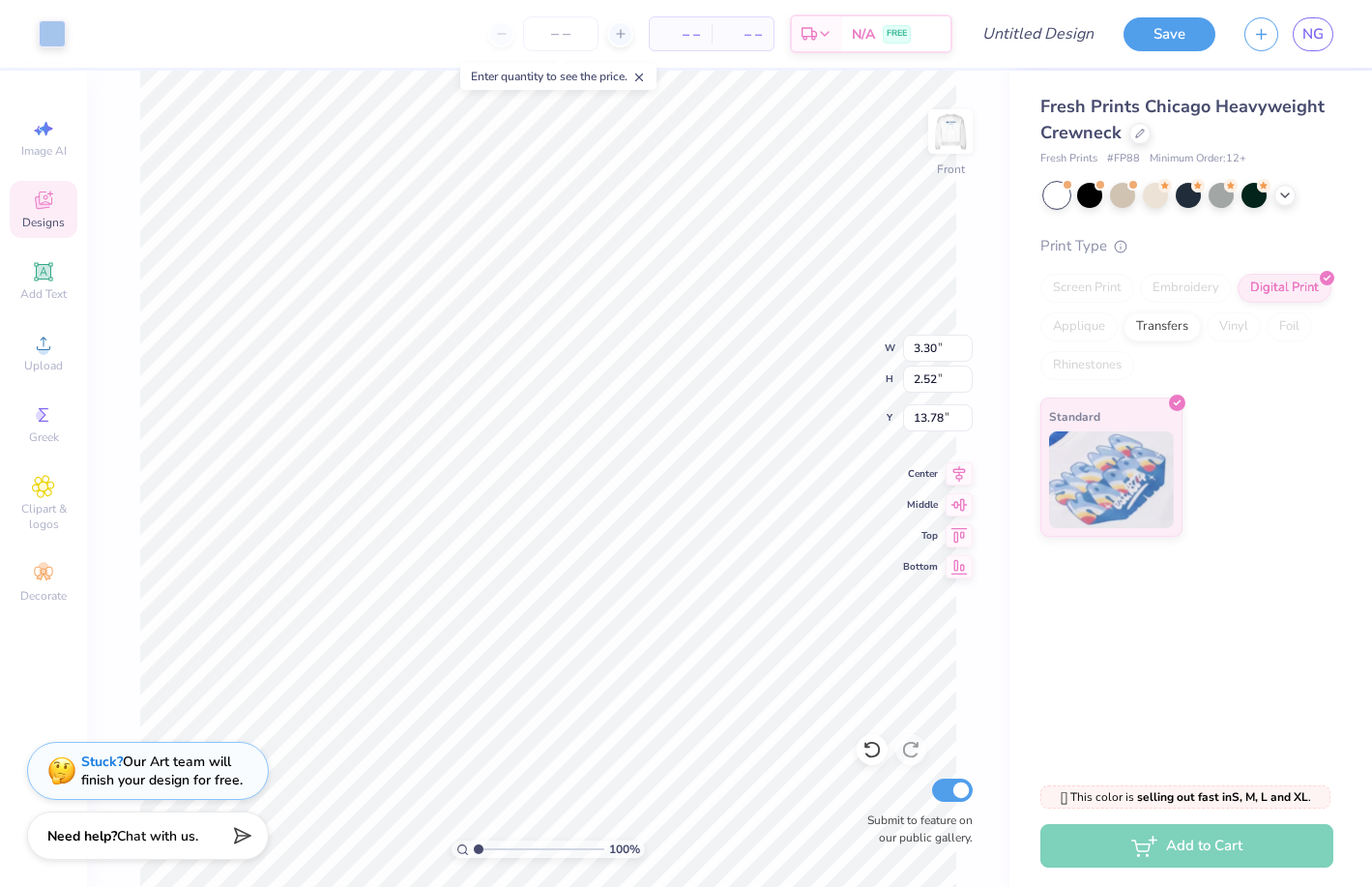 type on "14.71" 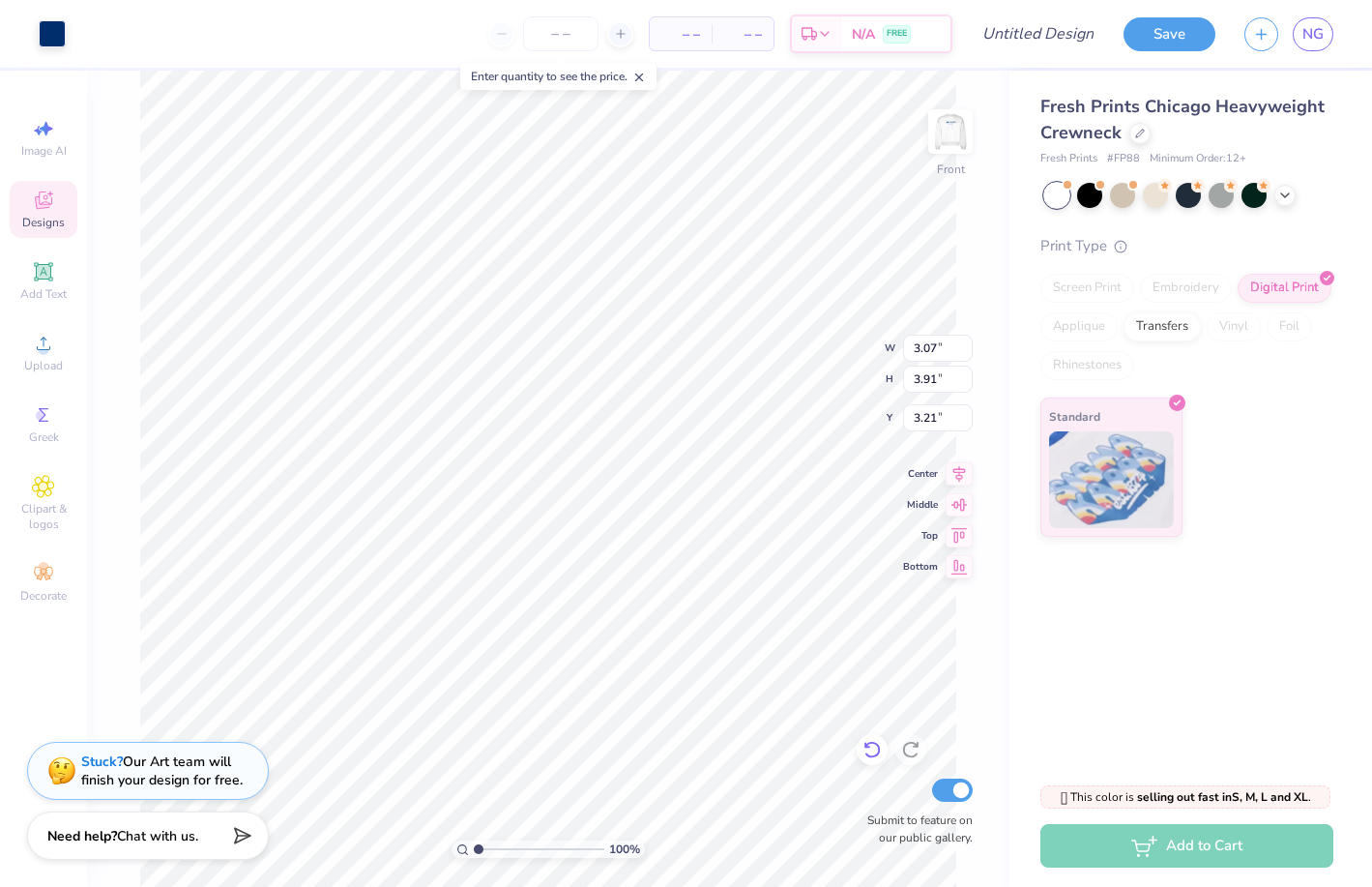 click 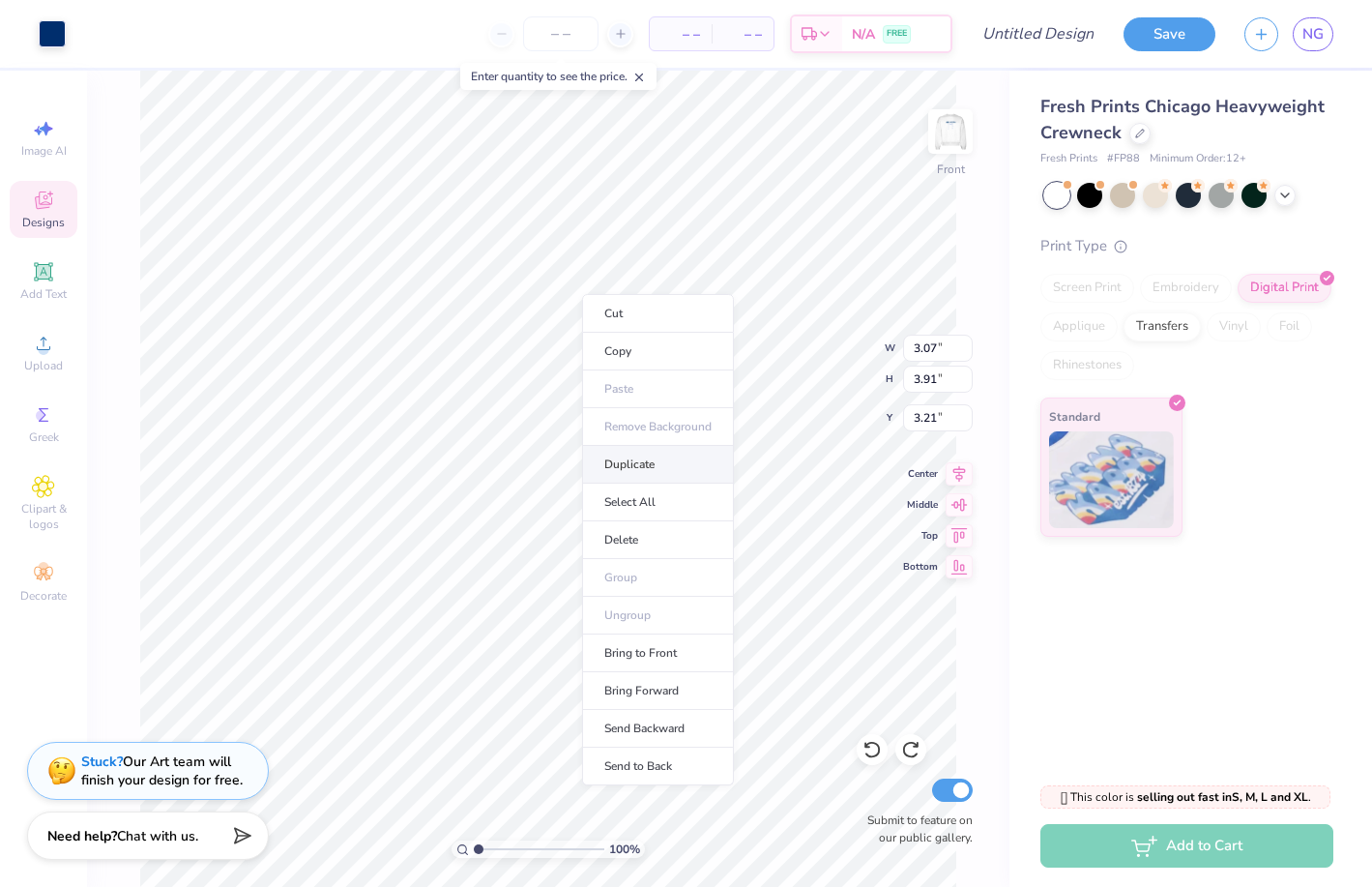 click on "Duplicate" at bounding box center (657, 464) 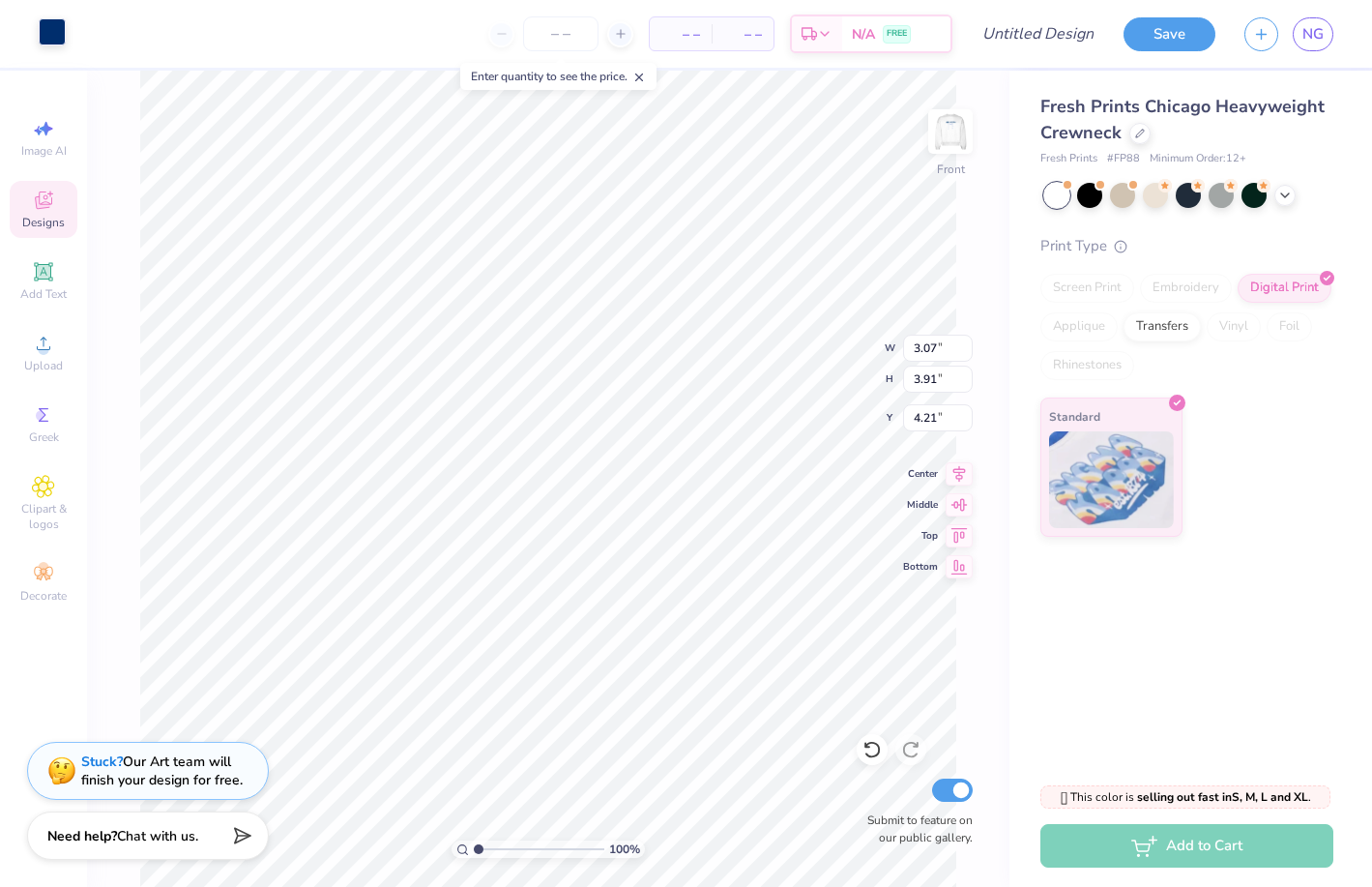 type on "3.42" 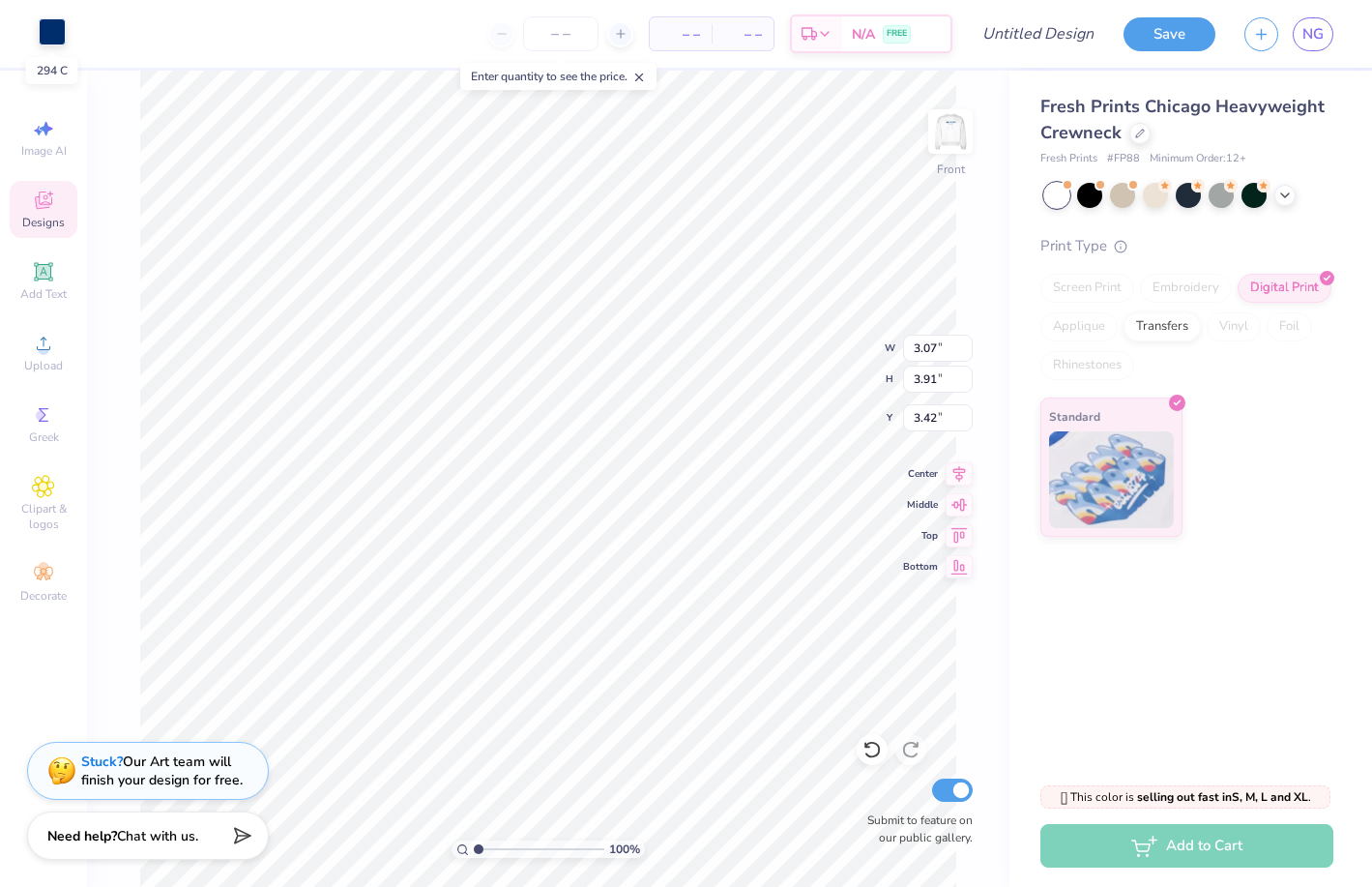 click at bounding box center [52, 32] 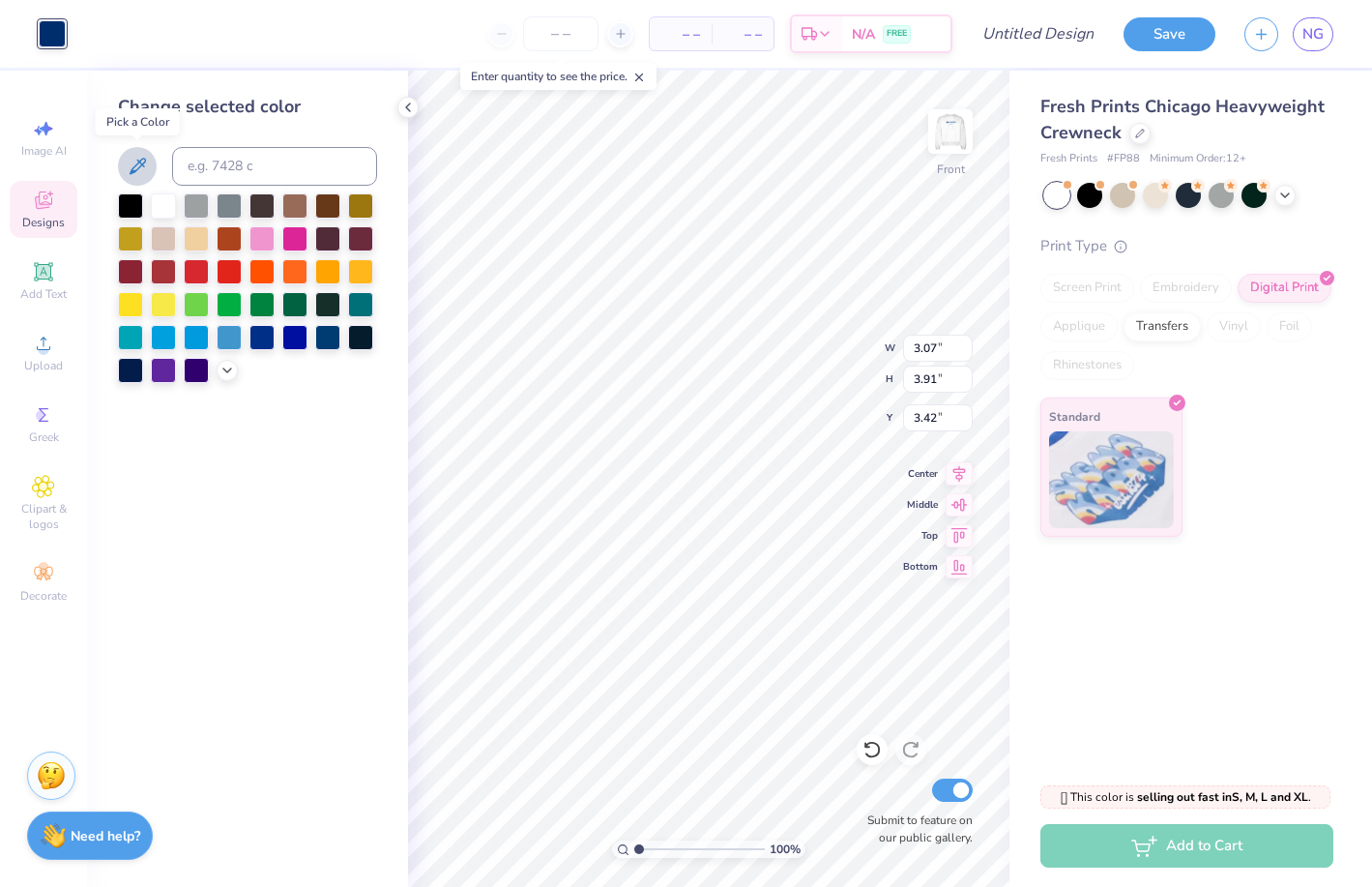 click 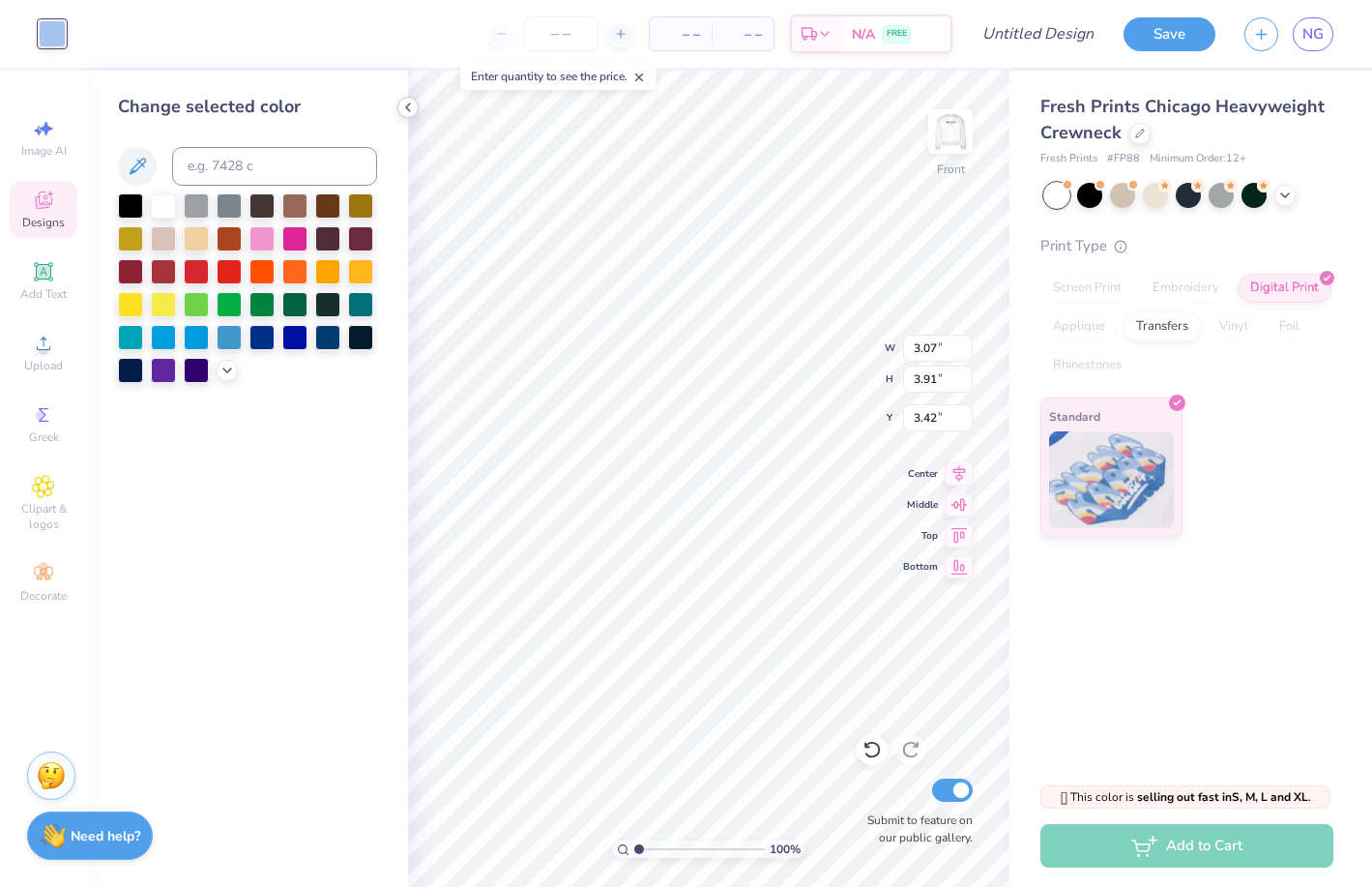 click 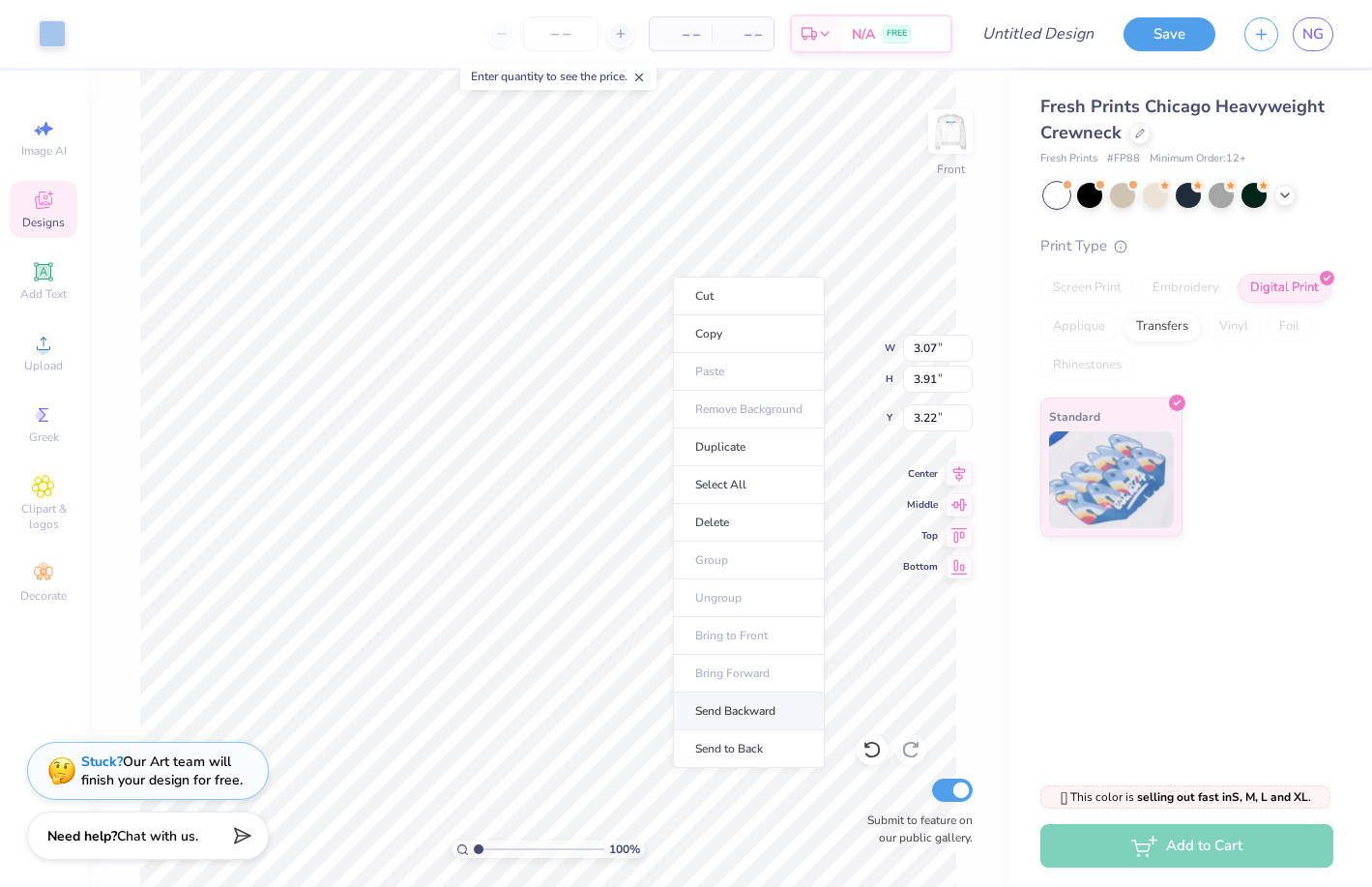 click on "Send Backward" at bounding box center (748, 711) 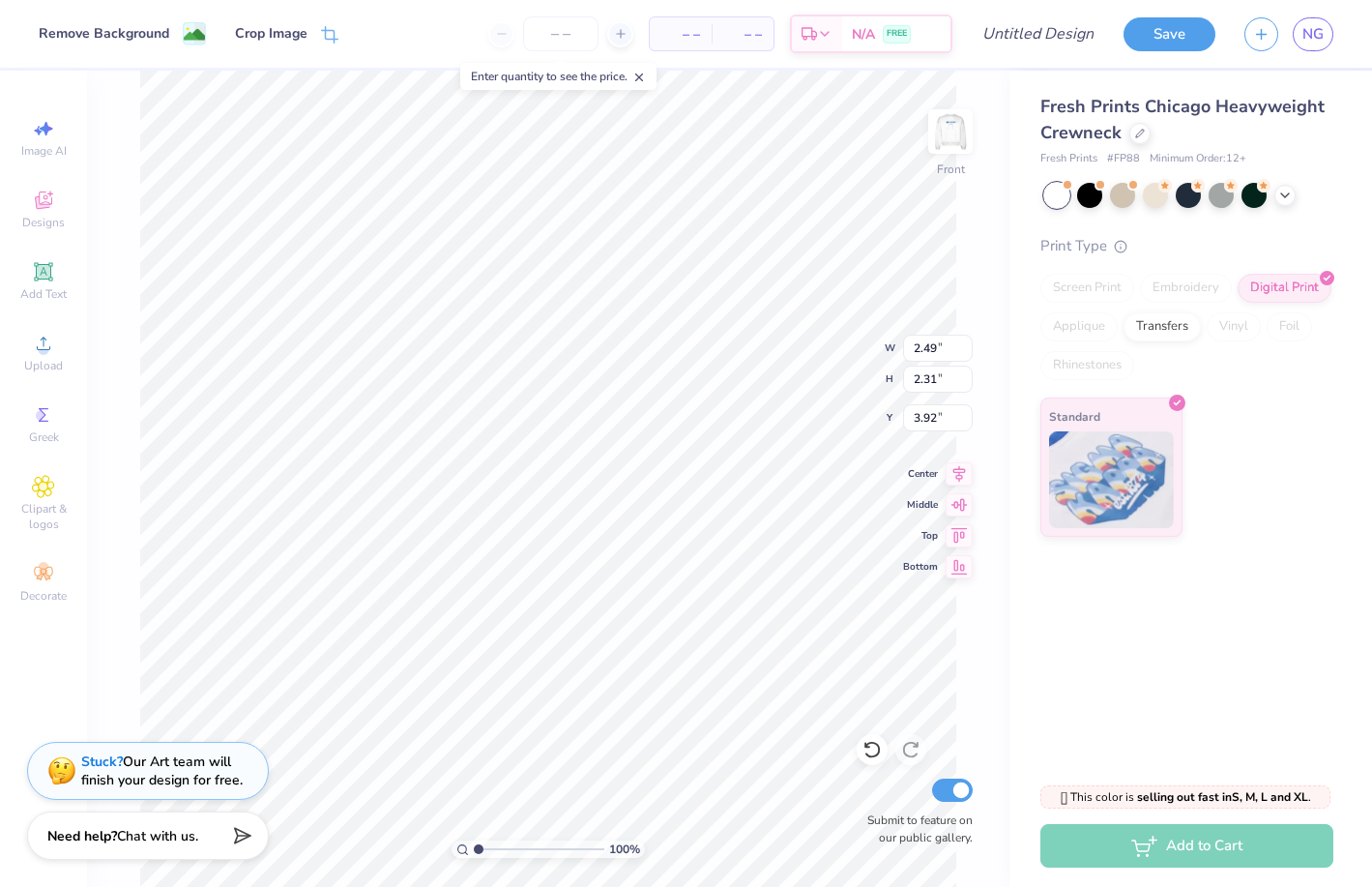 type on "2.49" 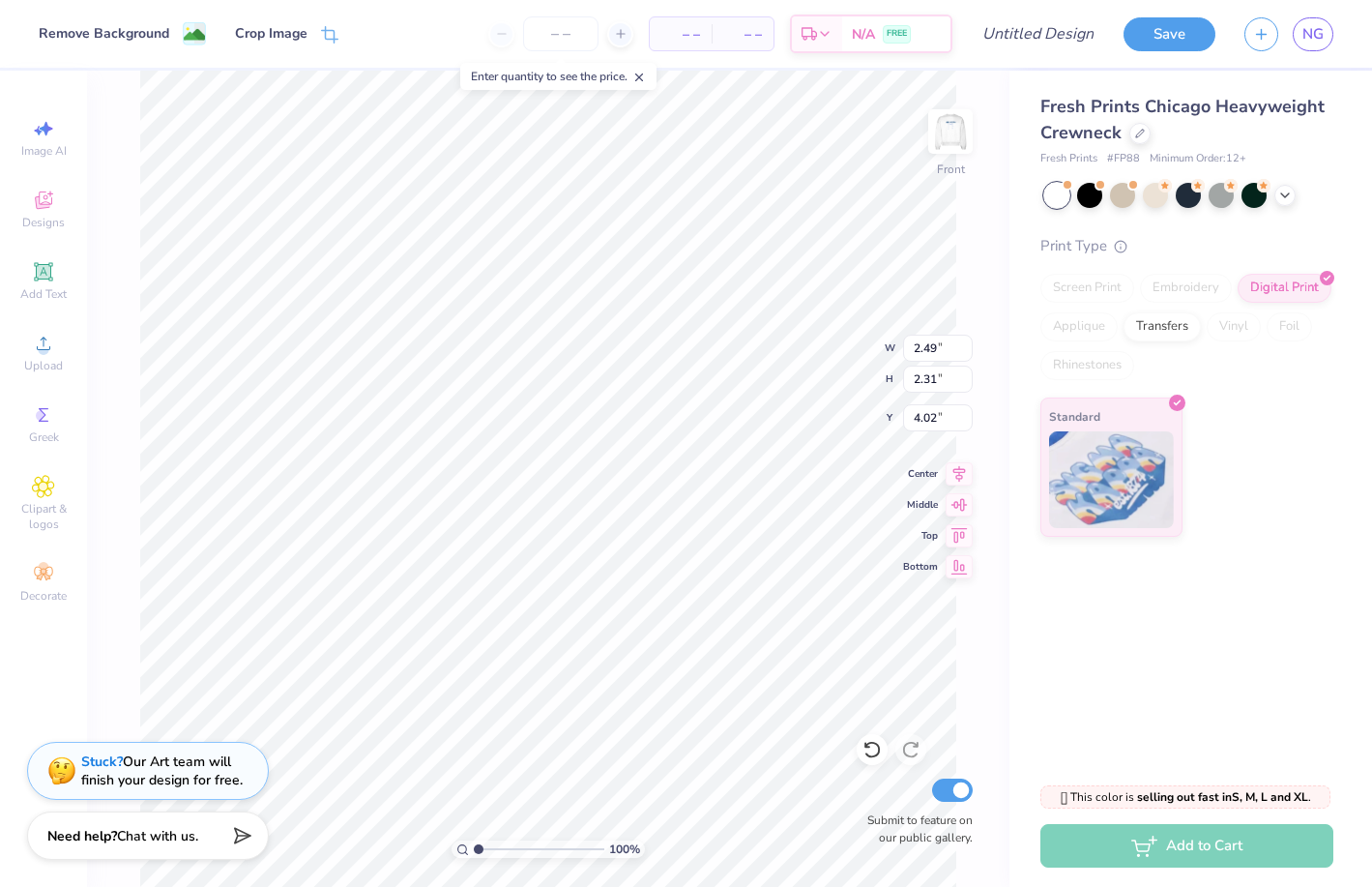 type on "2.70" 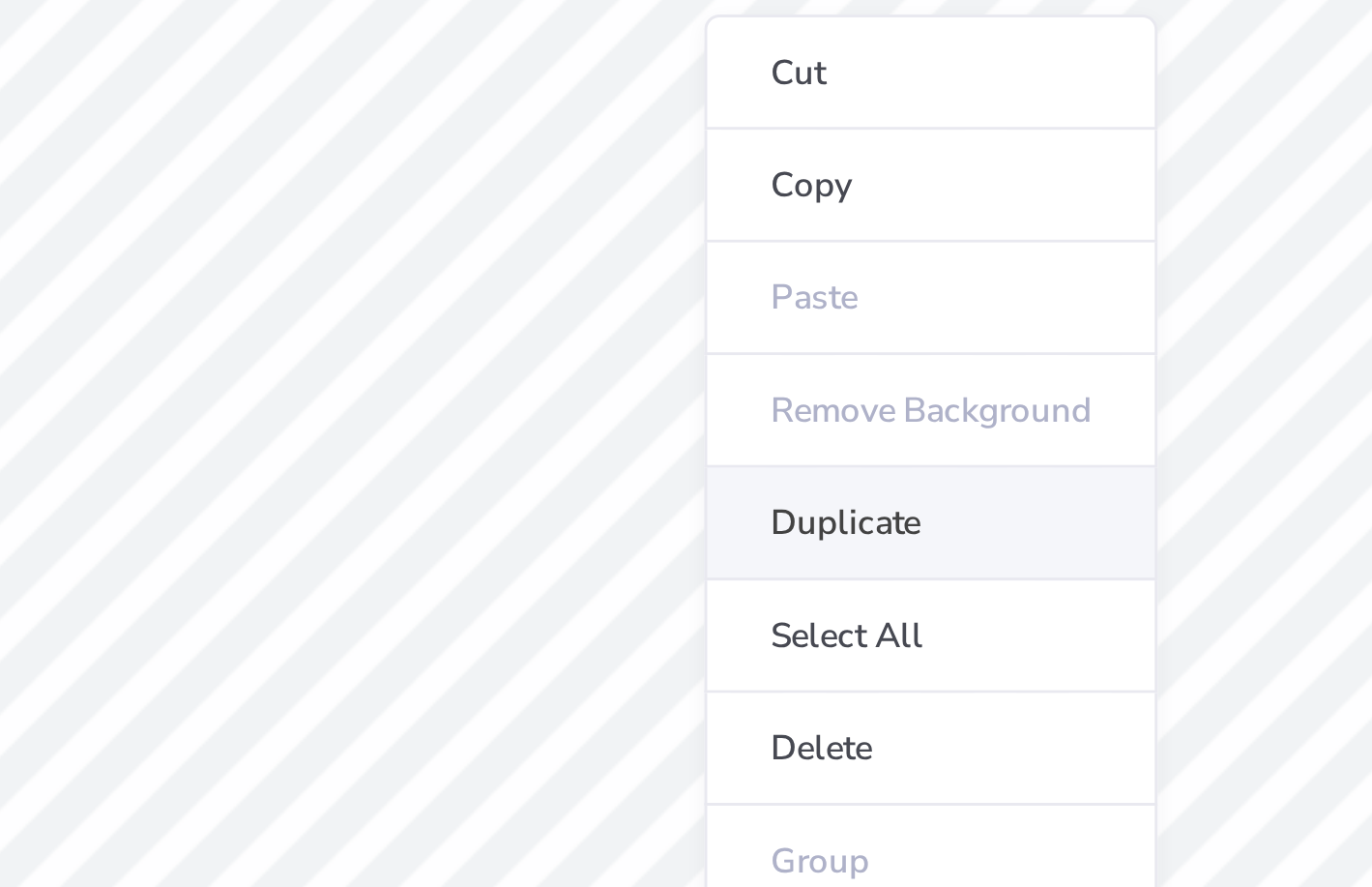 click on "Duplicate" at bounding box center [612, 343] 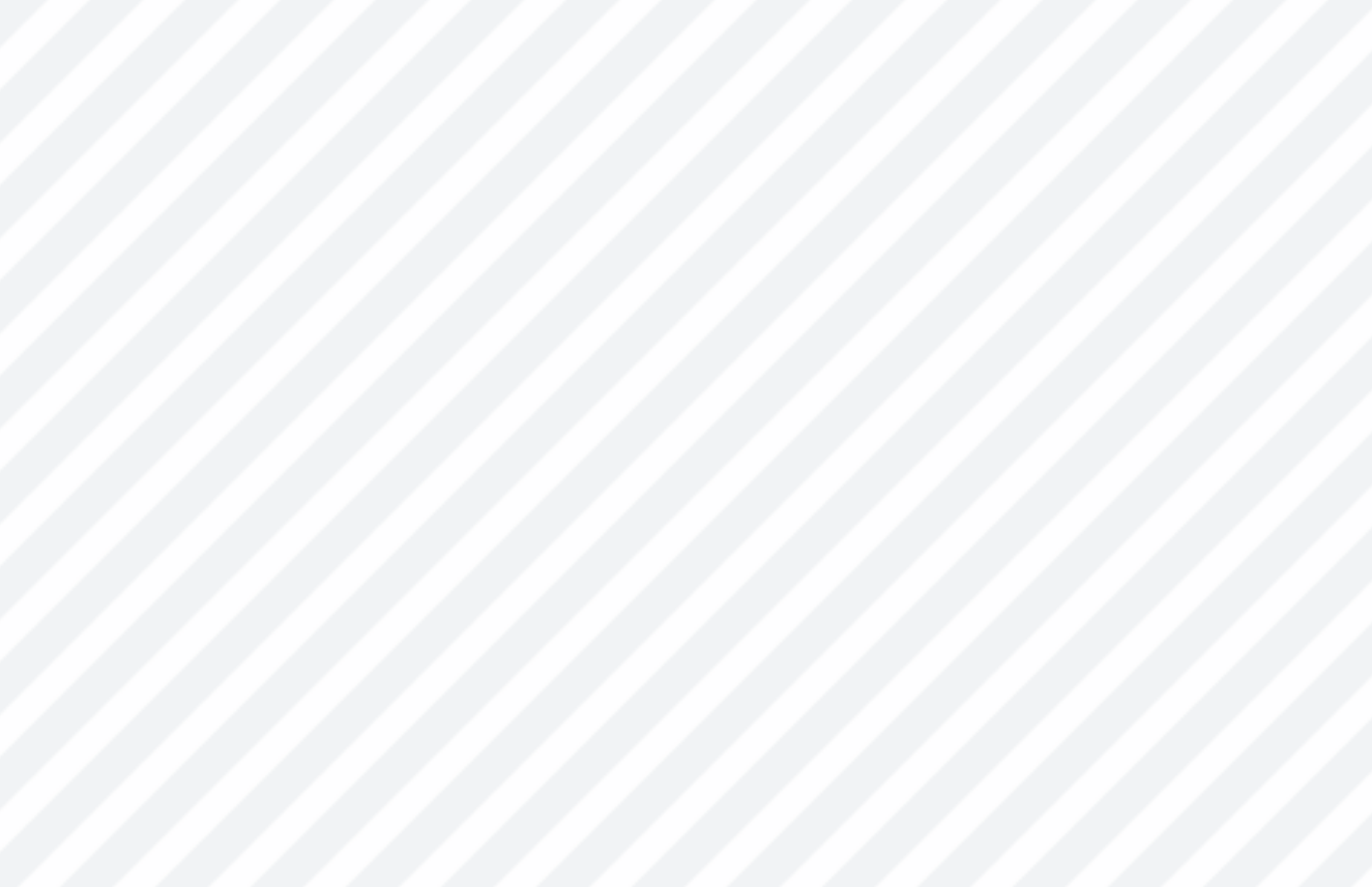 type on "5.86" 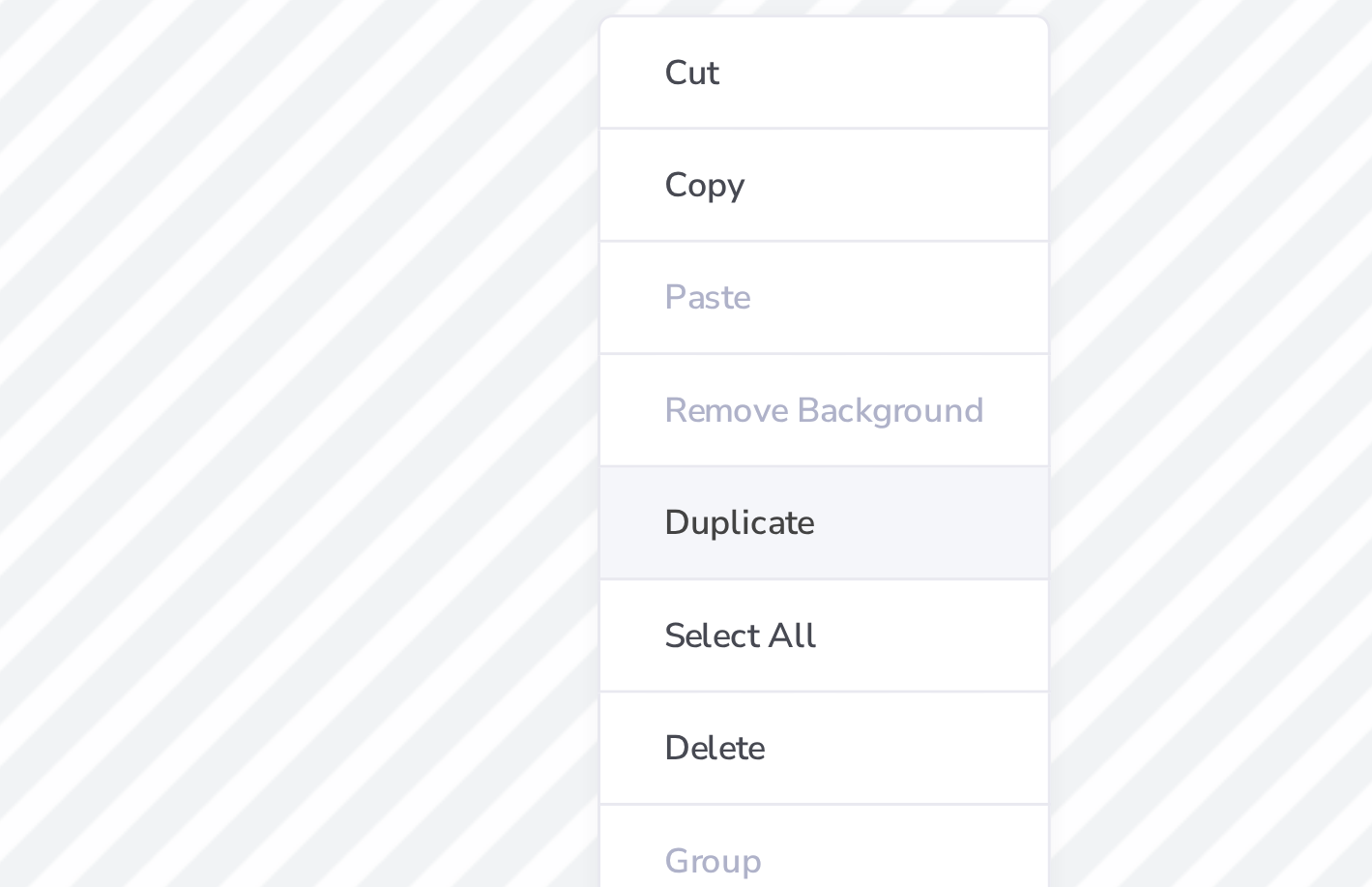 click on "Duplicate" at bounding box center (576, 467) 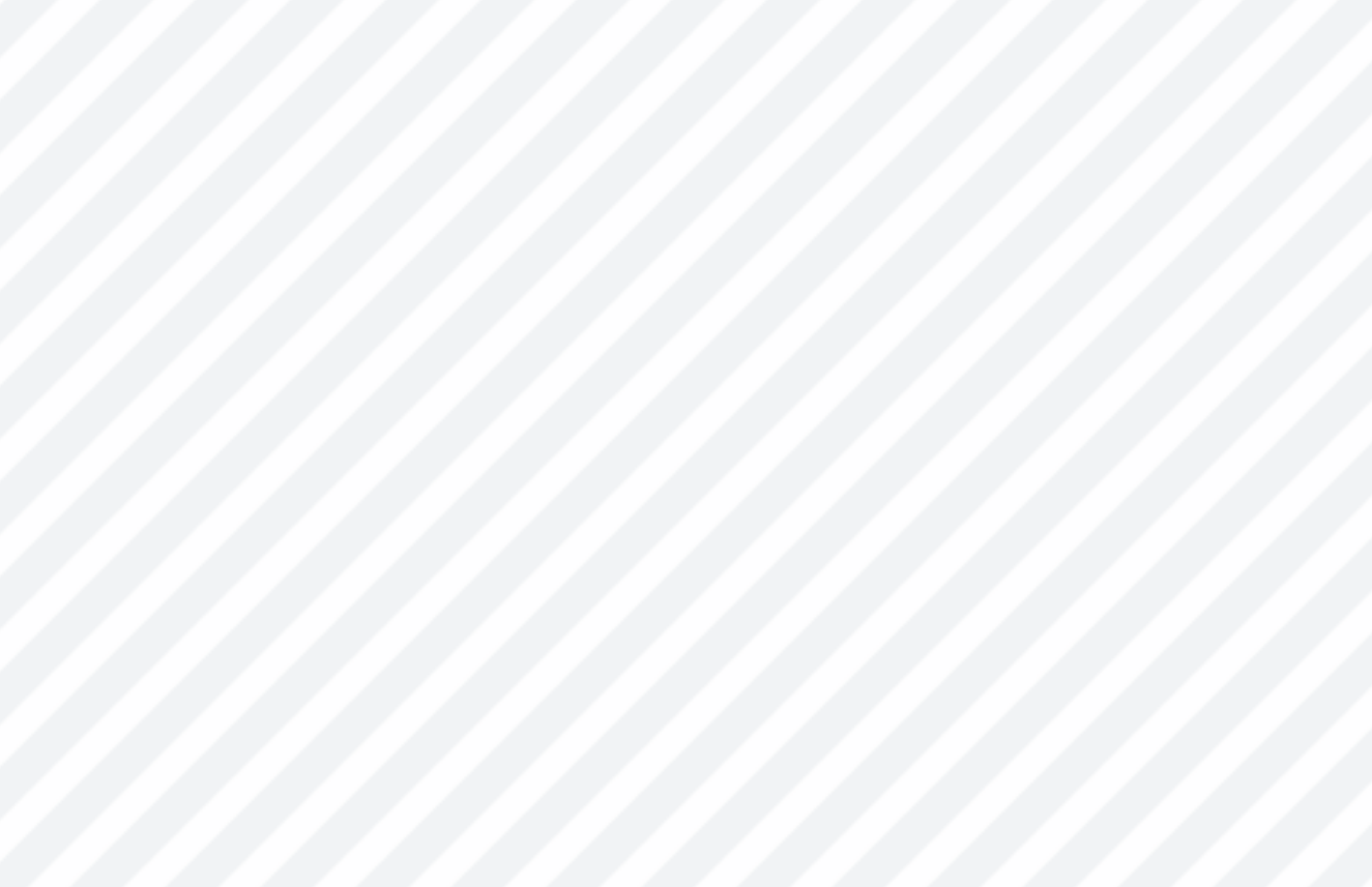 type on "8.93" 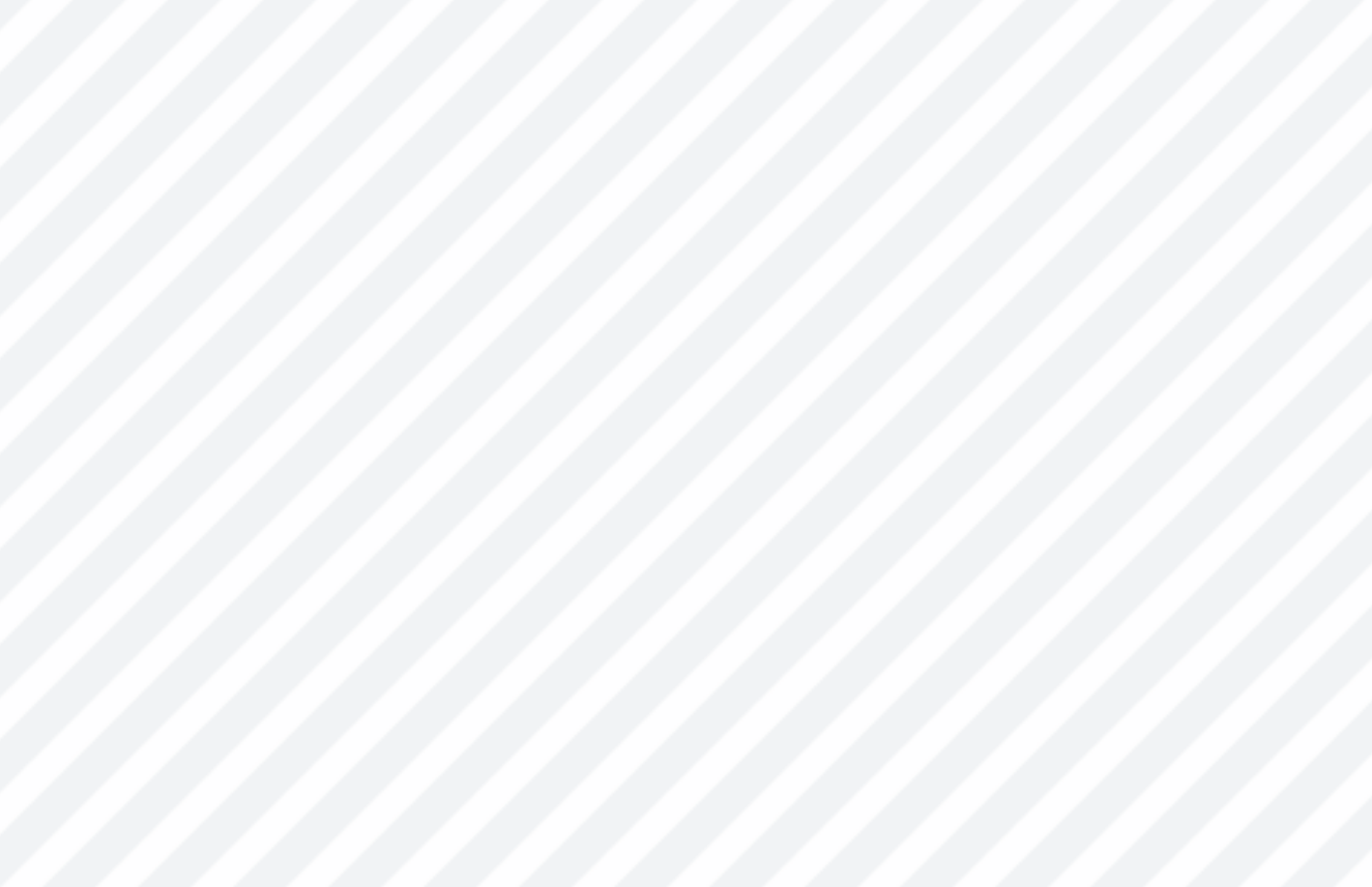 type on "4.99" 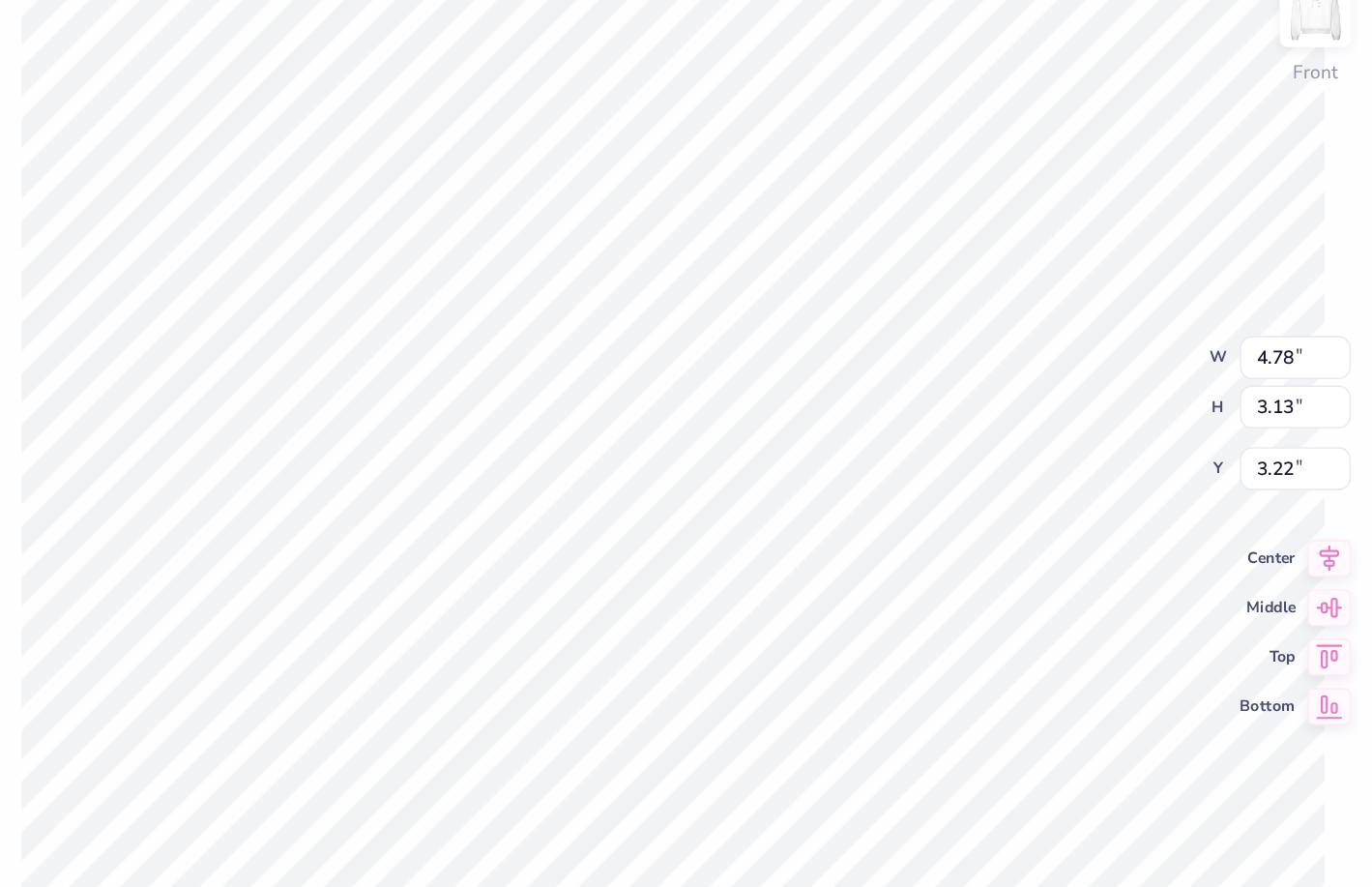 type on "5.07" 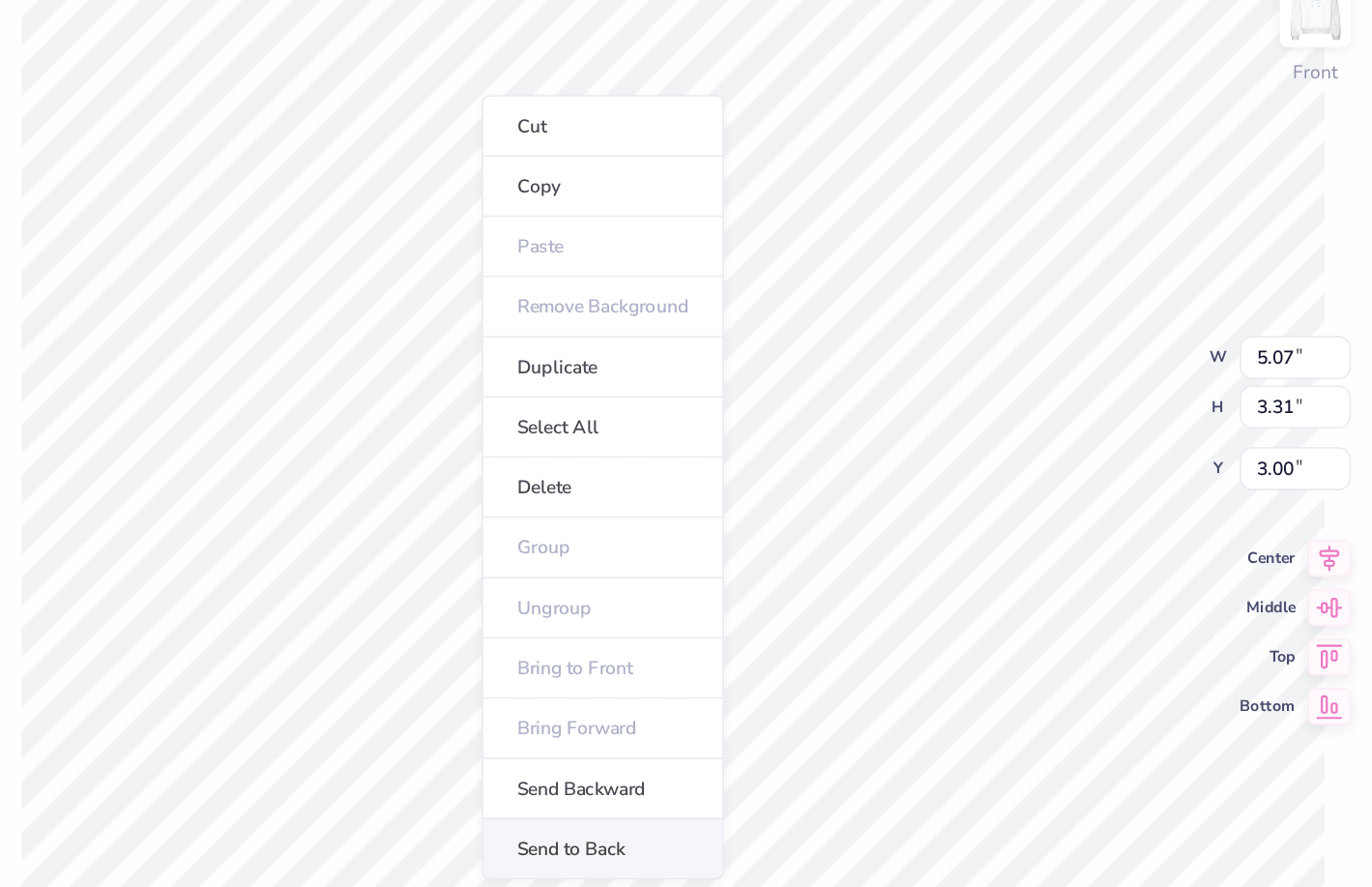 click on "Send to Back" at bounding box center (504, 656) 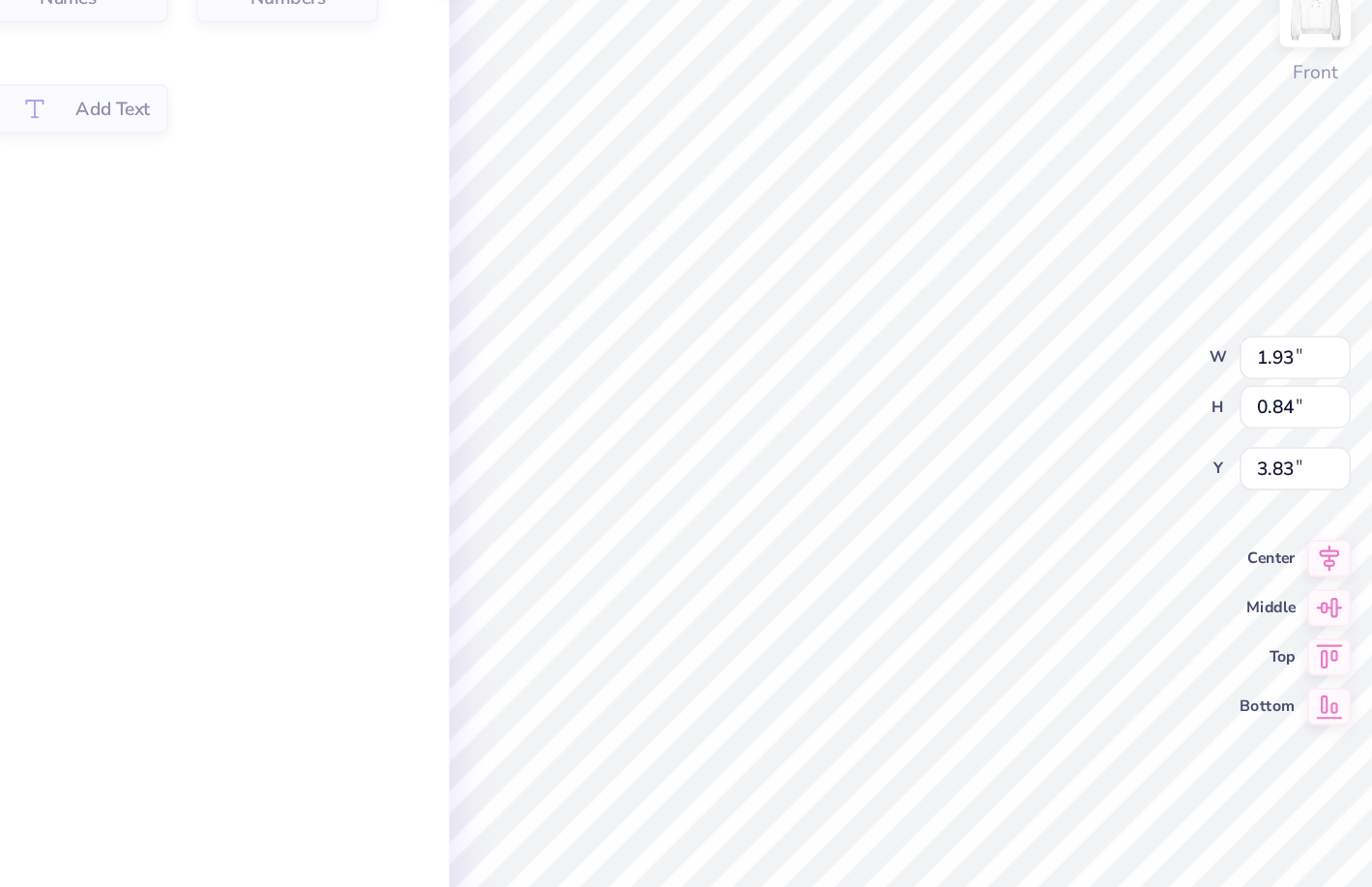 type on "1.93" 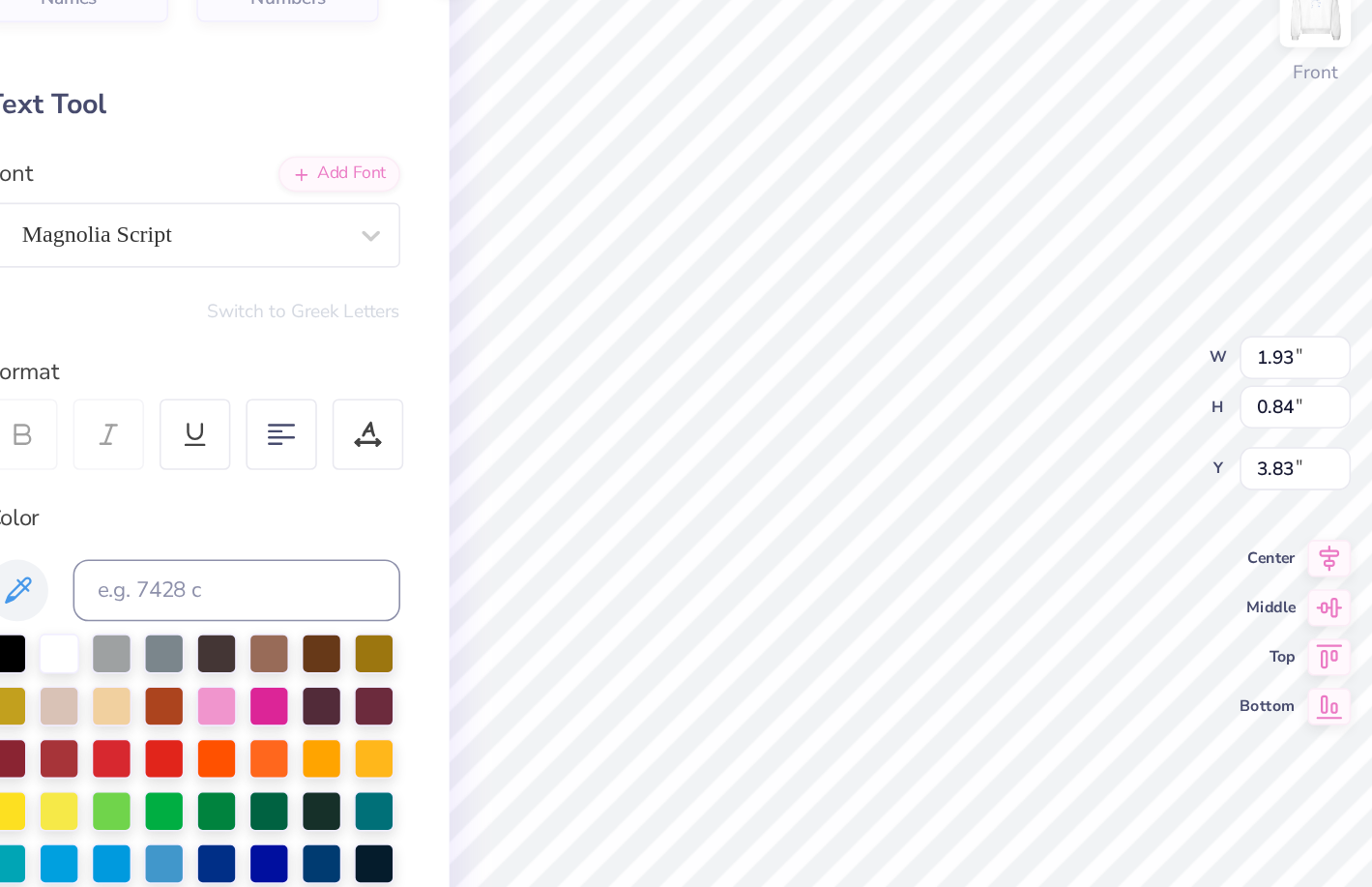 type on "2.33" 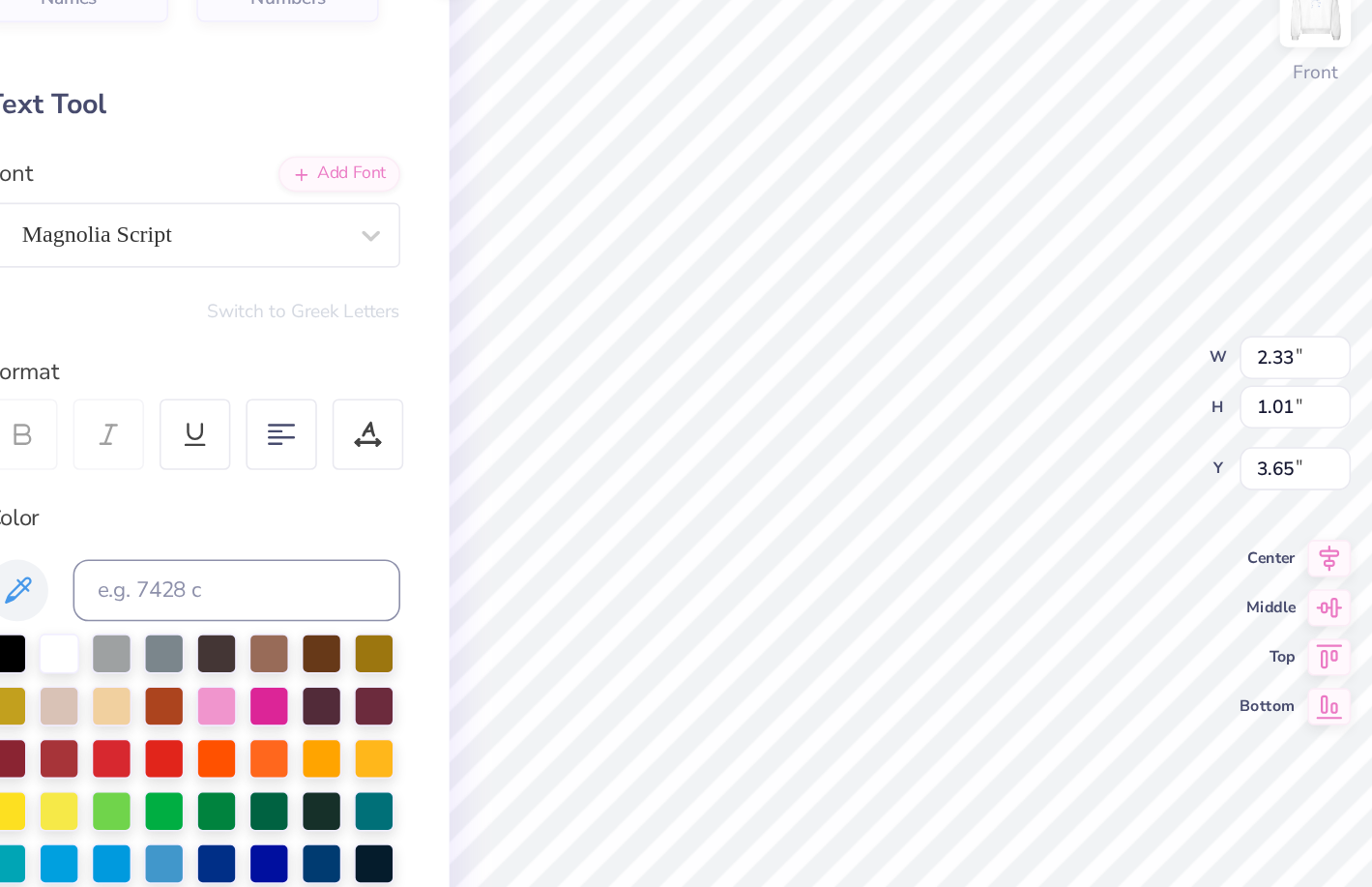 type on "2.81" 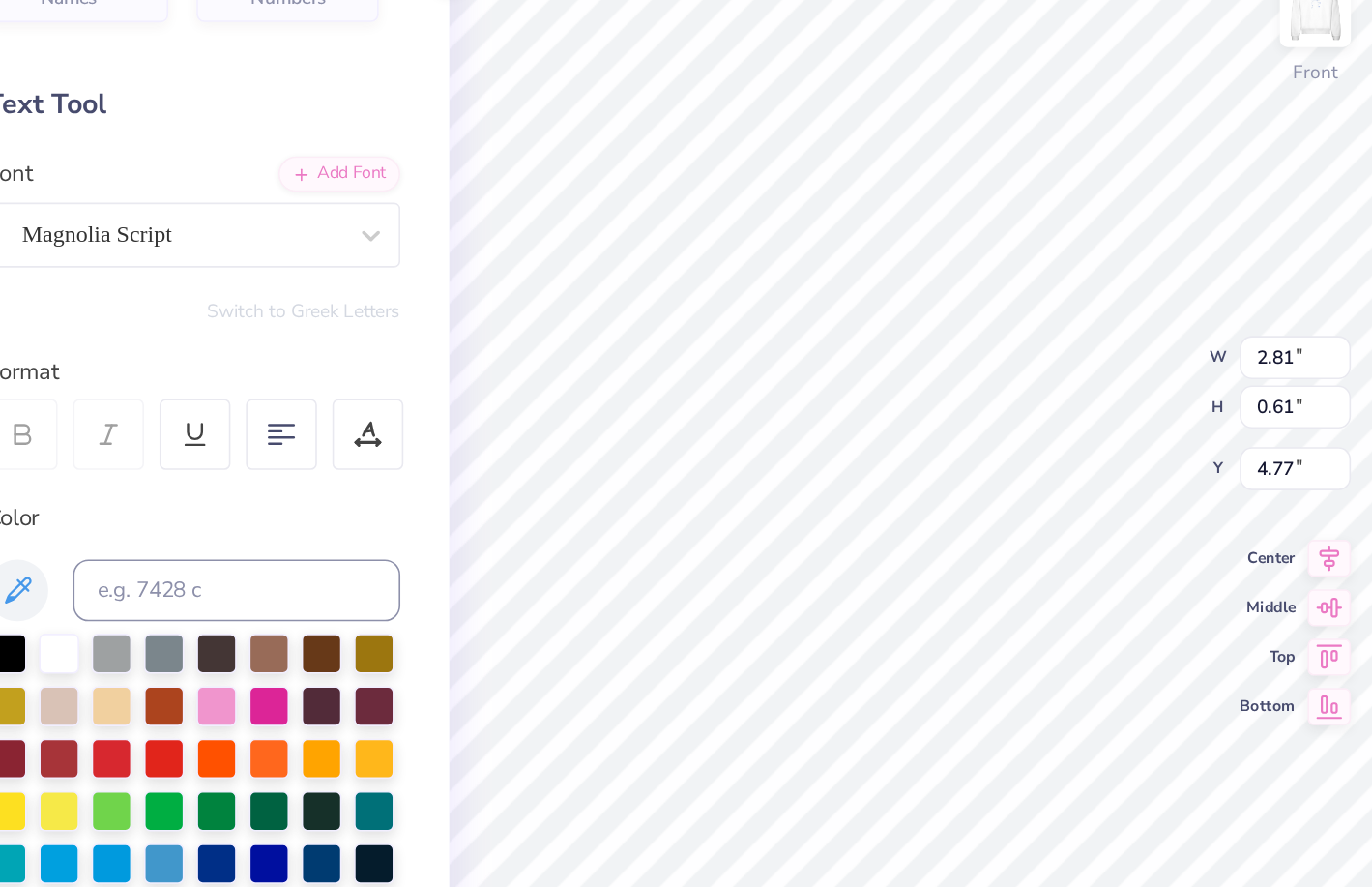 type on "3.39" 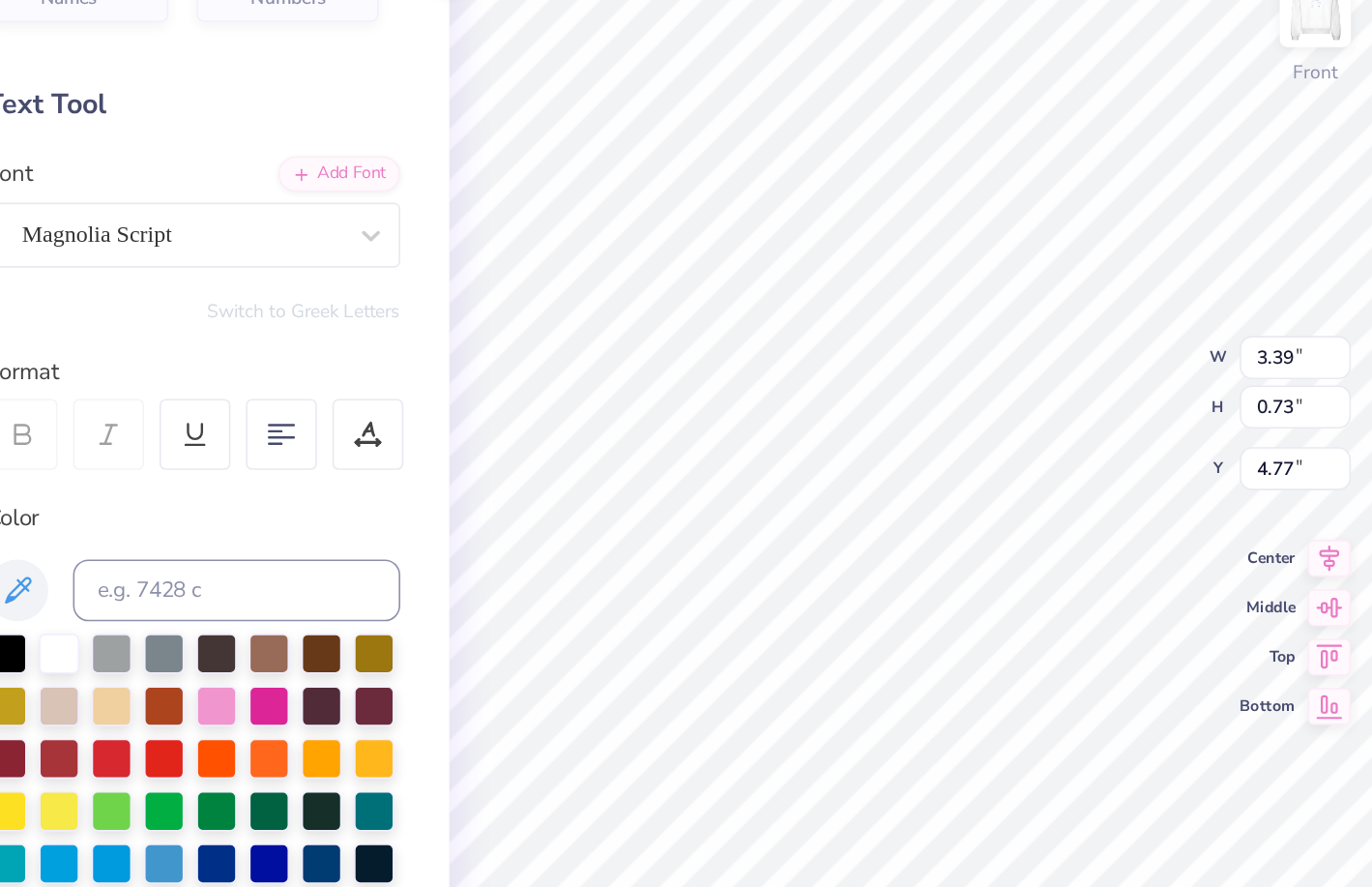 type on "5.01" 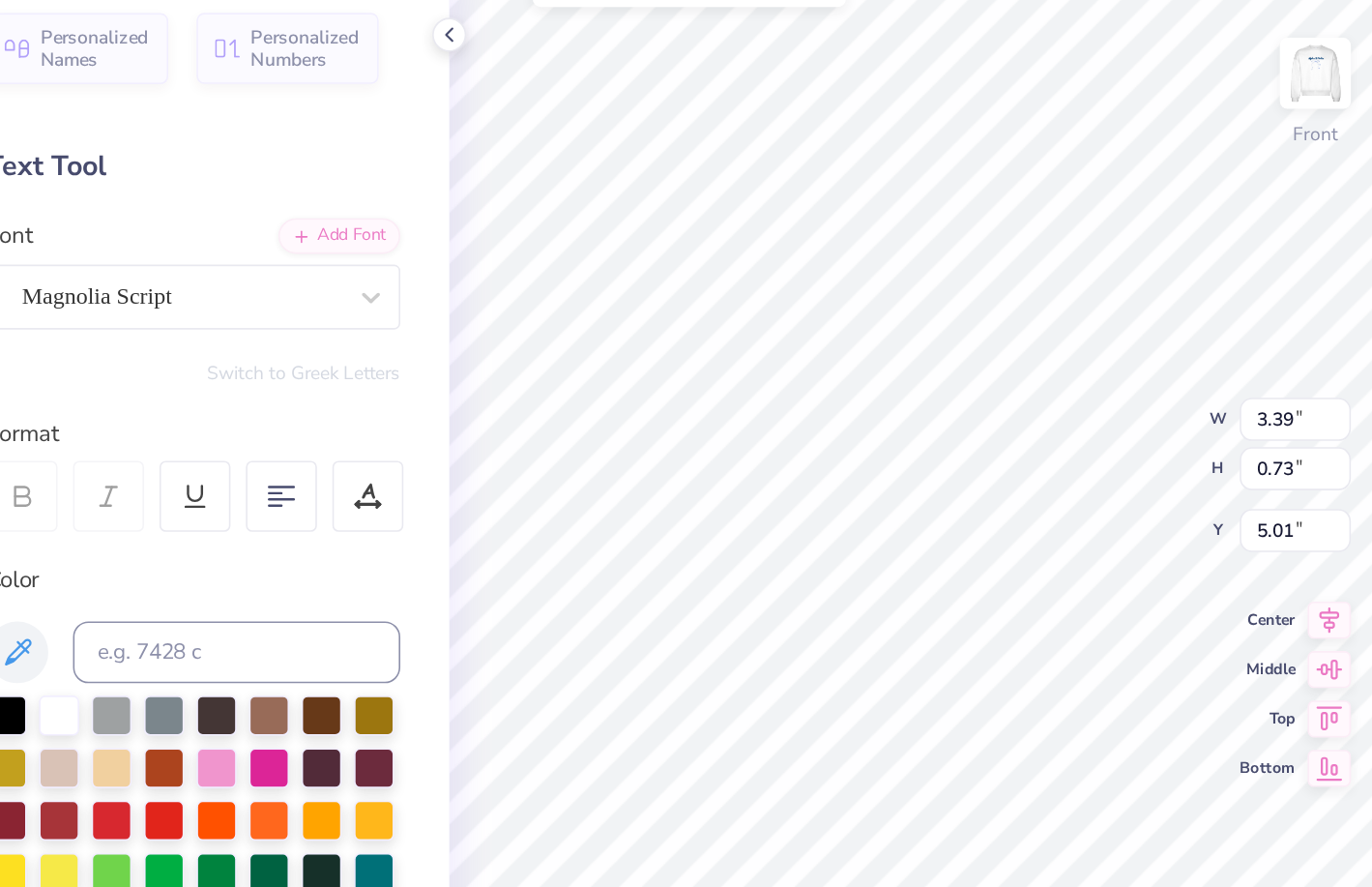 type on "2.33" 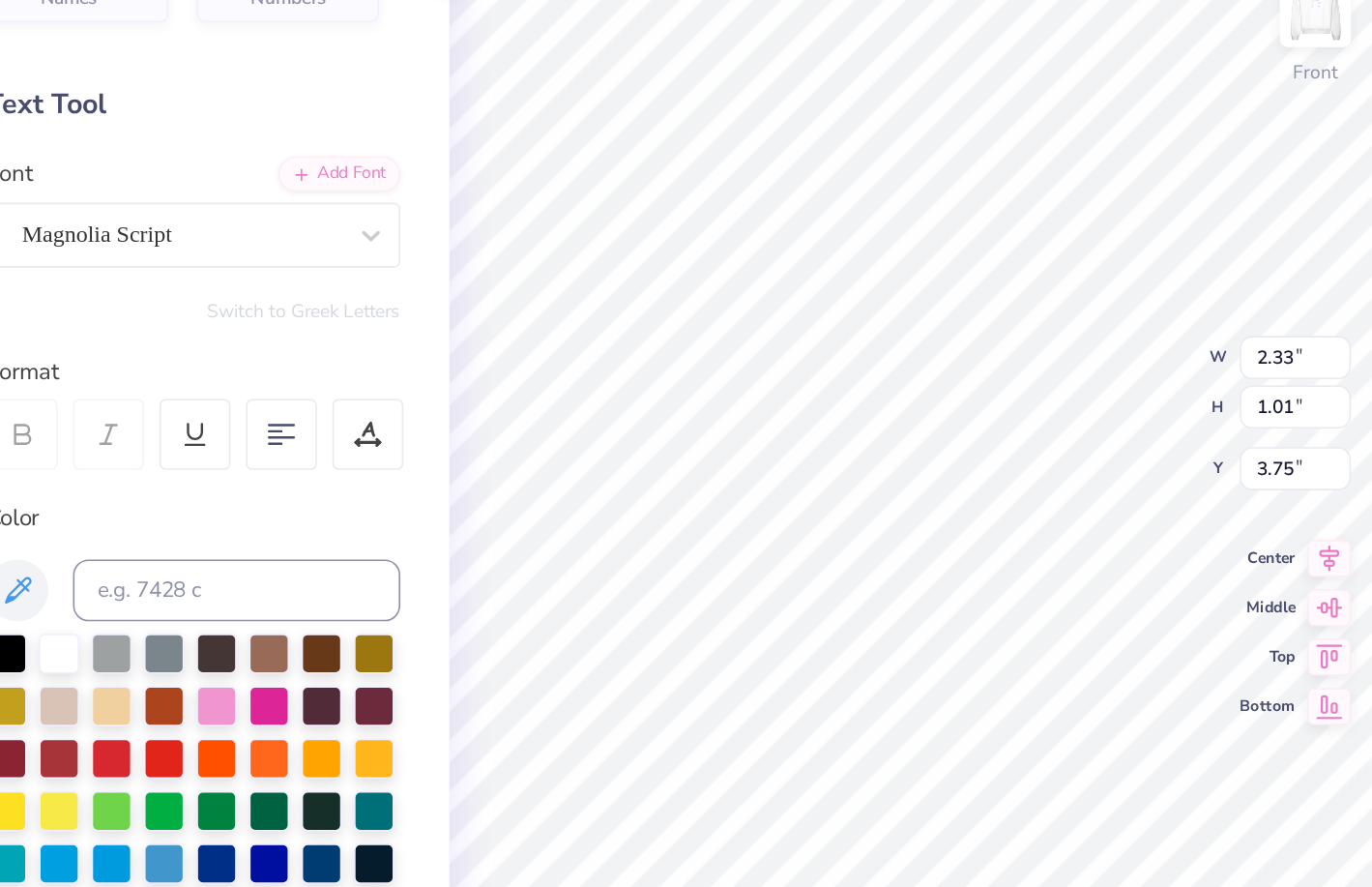 type on "3.89" 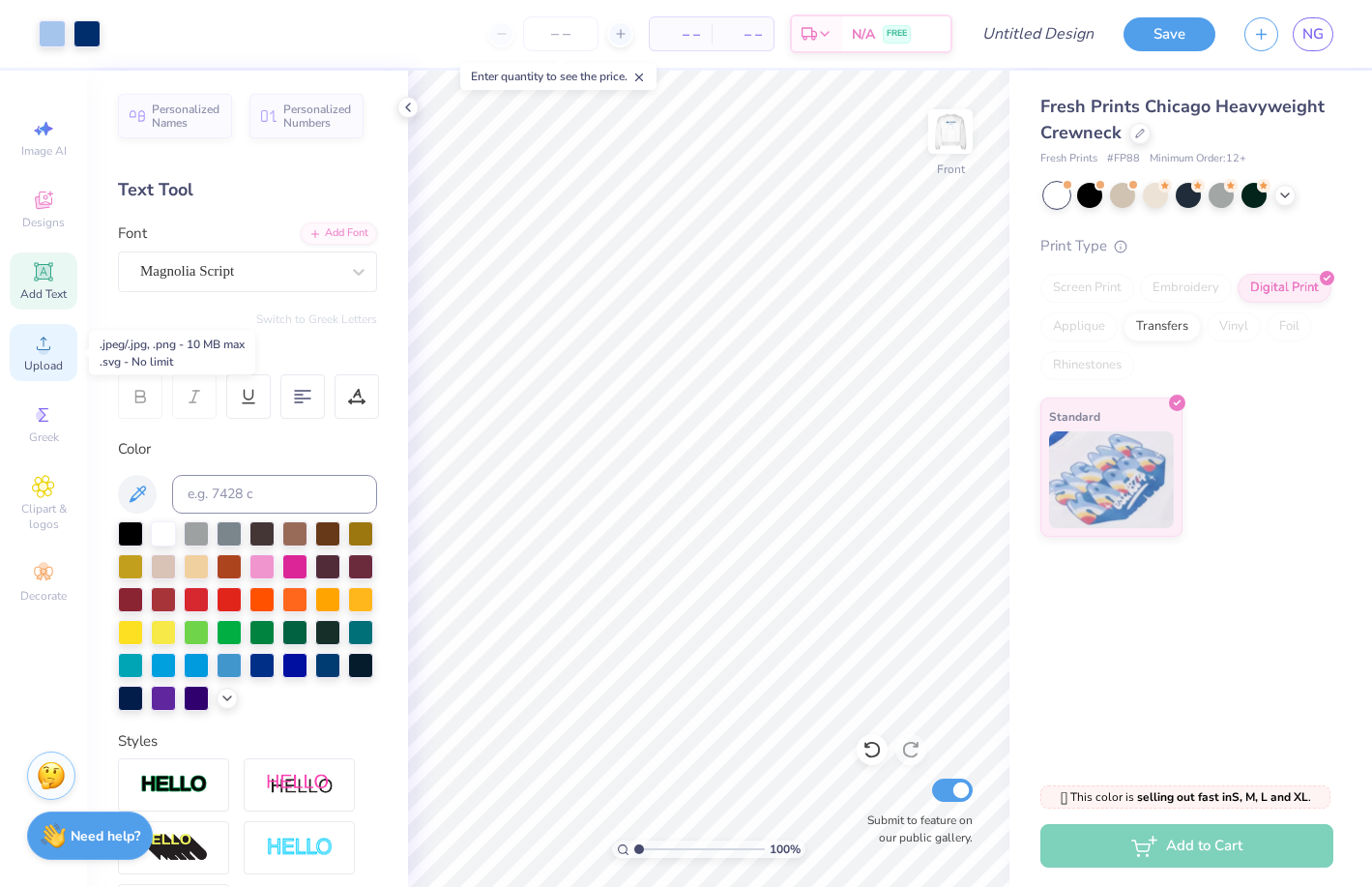 click 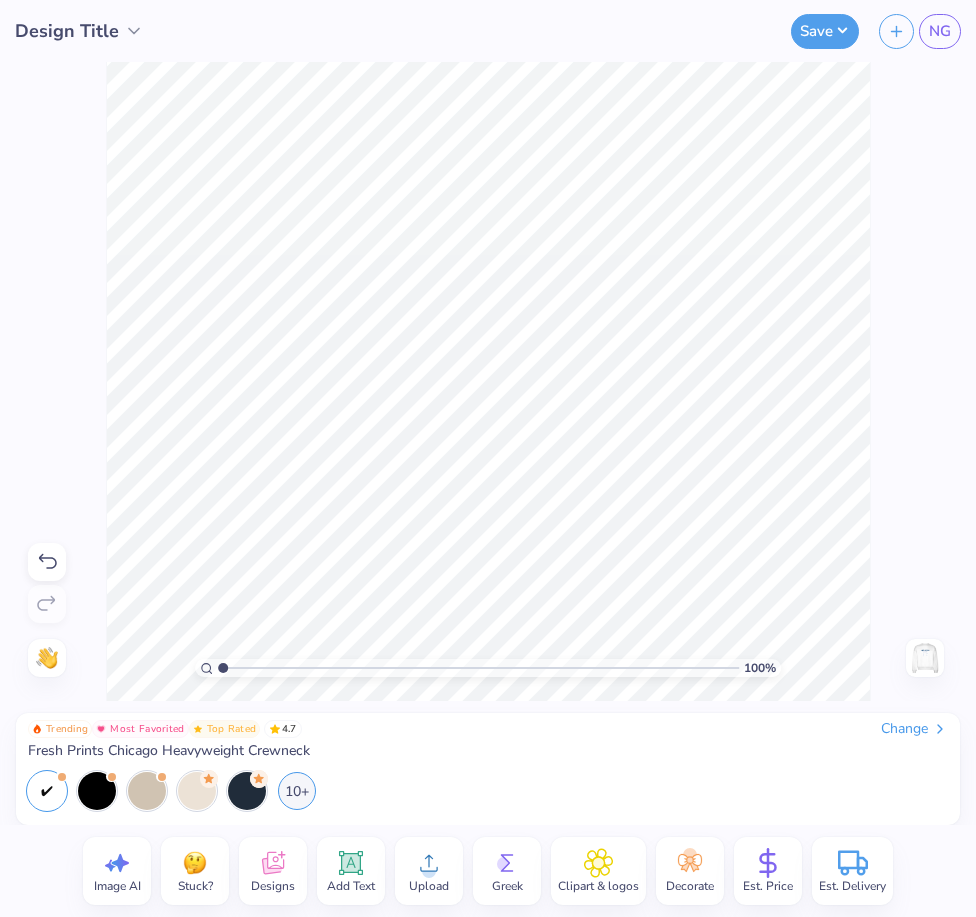 click on "Upload" at bounding box center (429, 886) 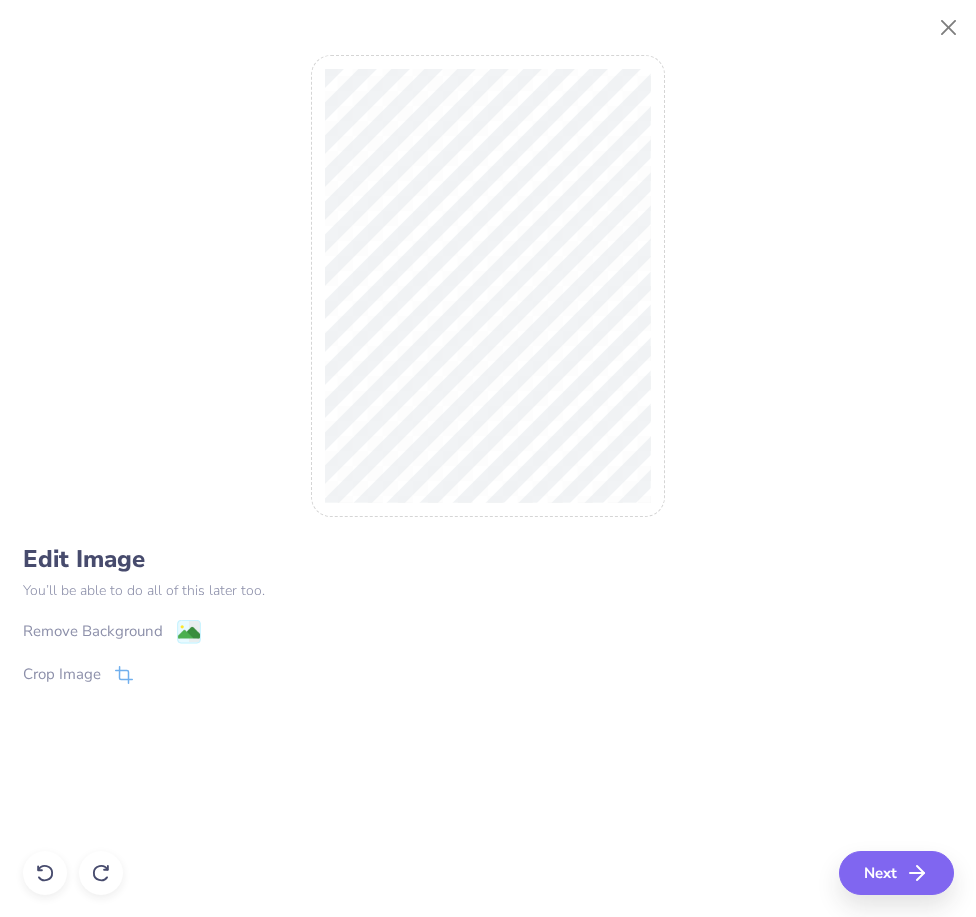 click 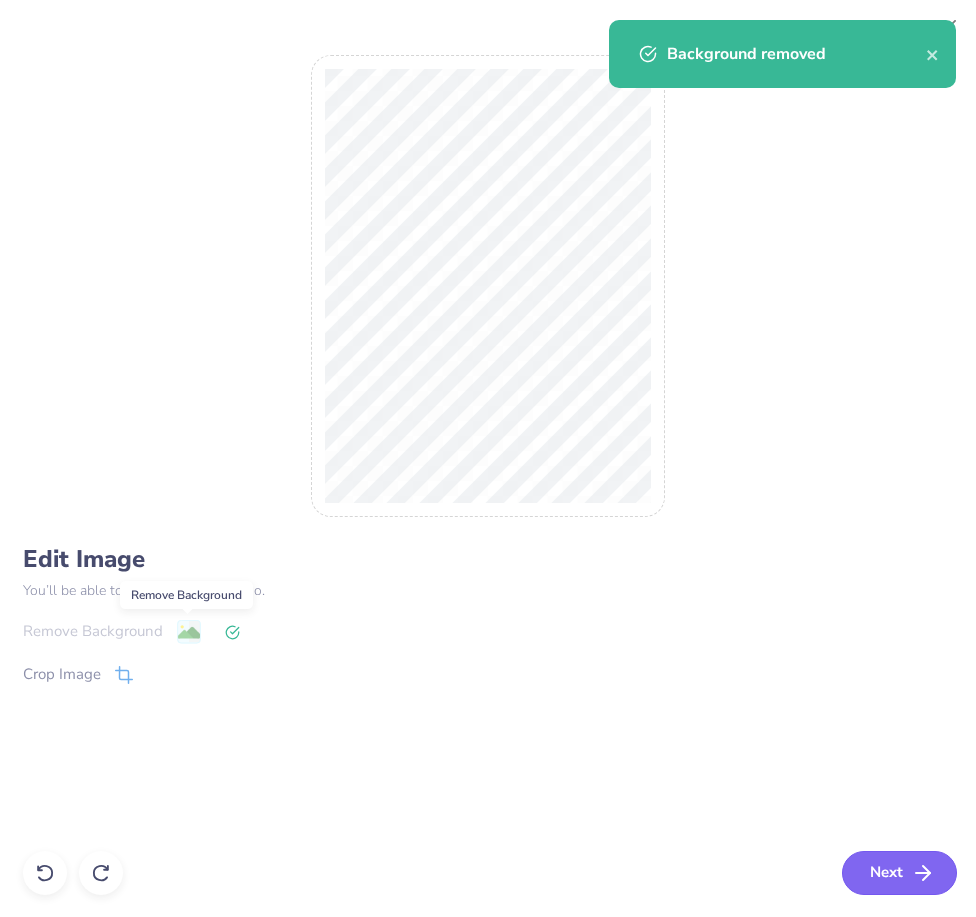 click on "Next" at bounding box center (899, 873) 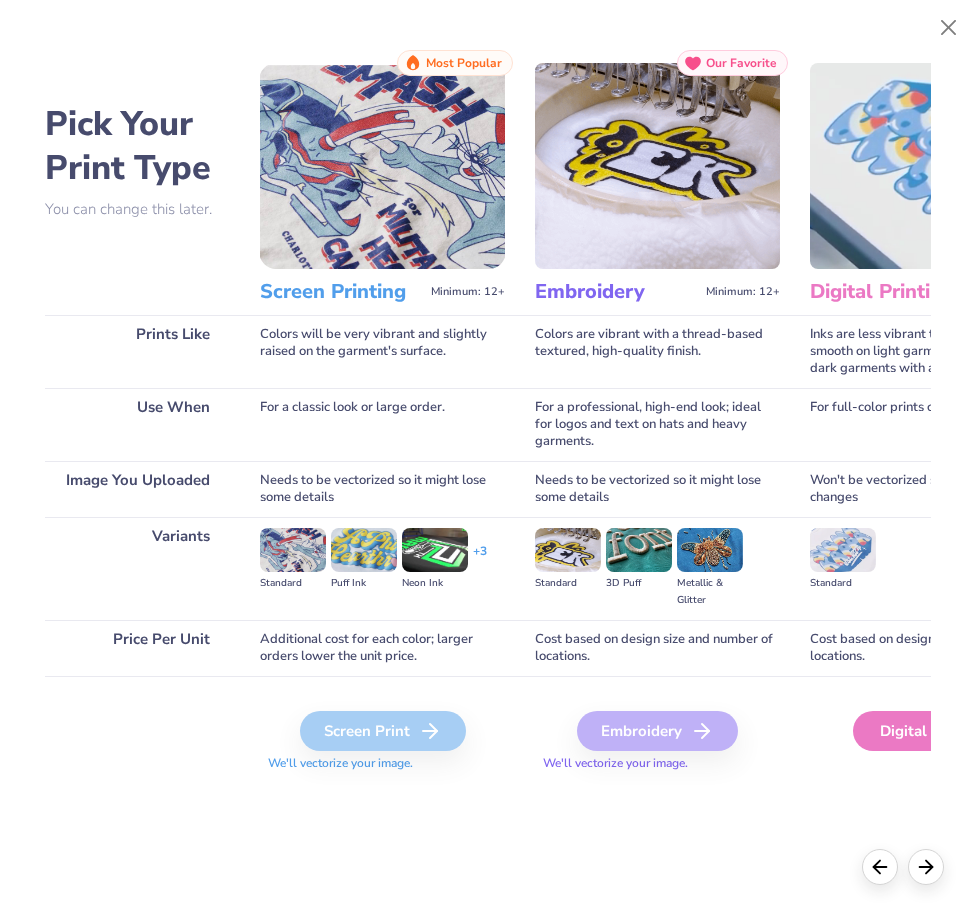 click on "Digital Print" at bounding box center (936, 731) 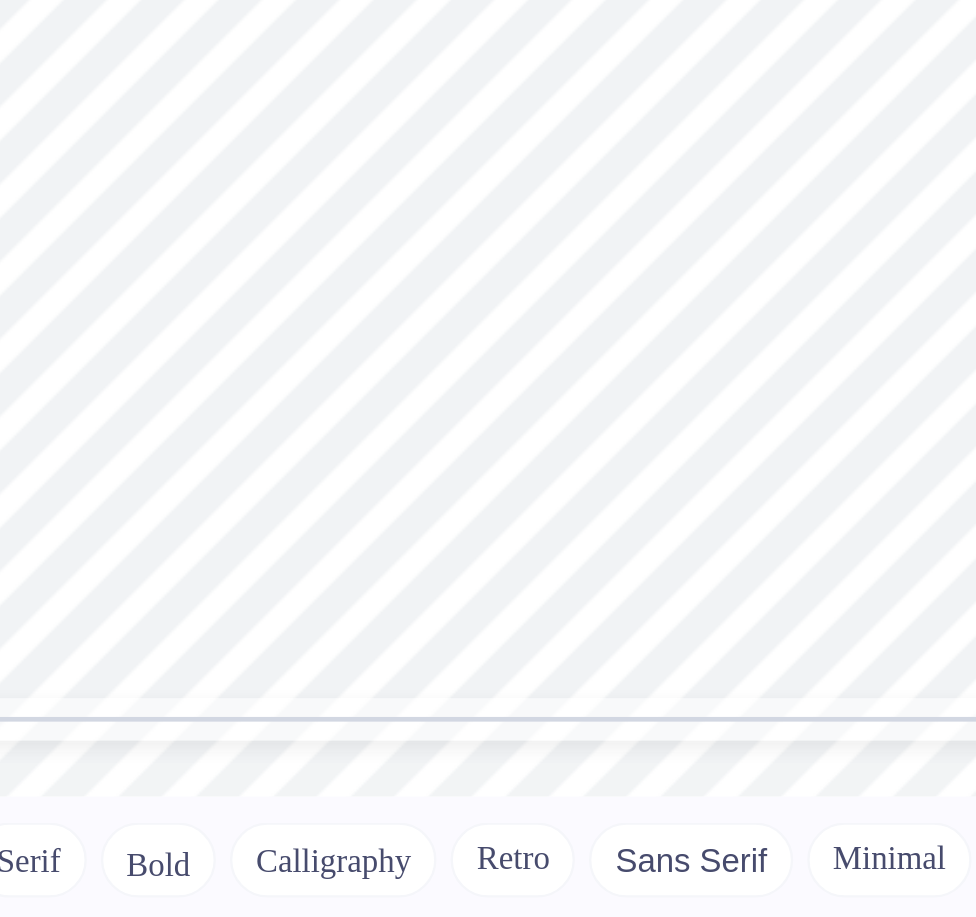 scroll, scrollTop: 4223, scrollLeft: 0, axis: vertical 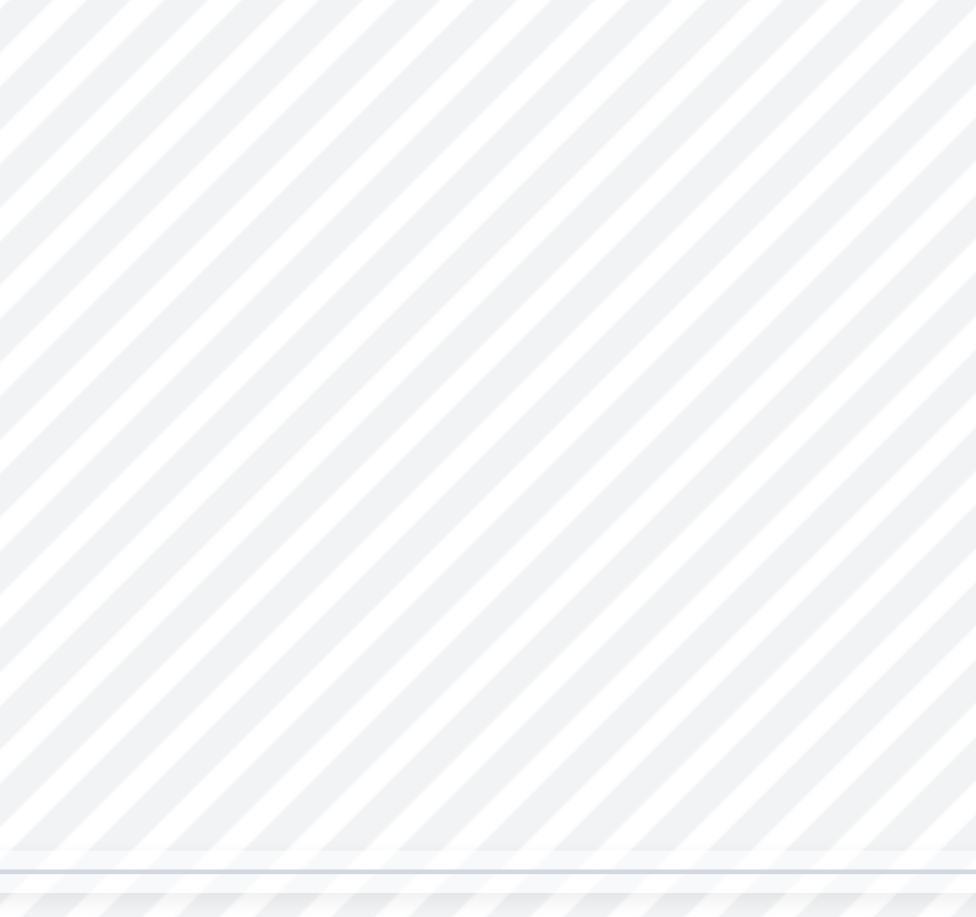 type on "Terry Scholars" 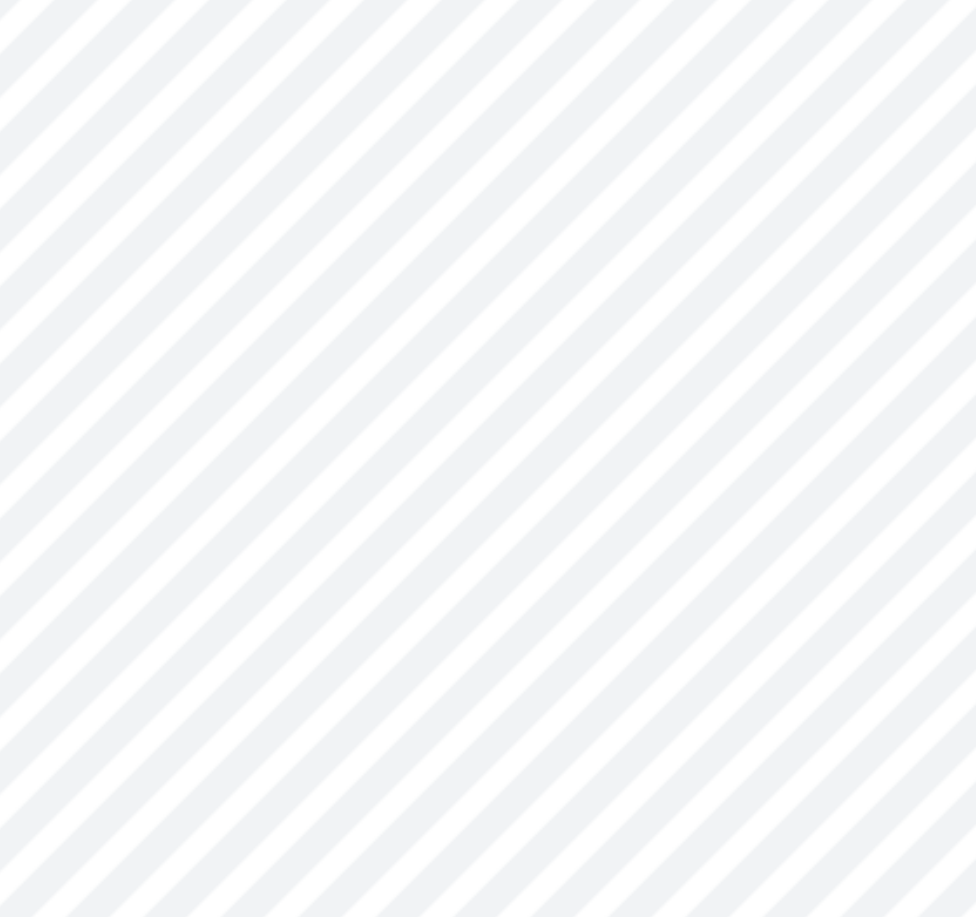 scroll, scrollTop: 7659, scrollLeft: 0, axis: vertical 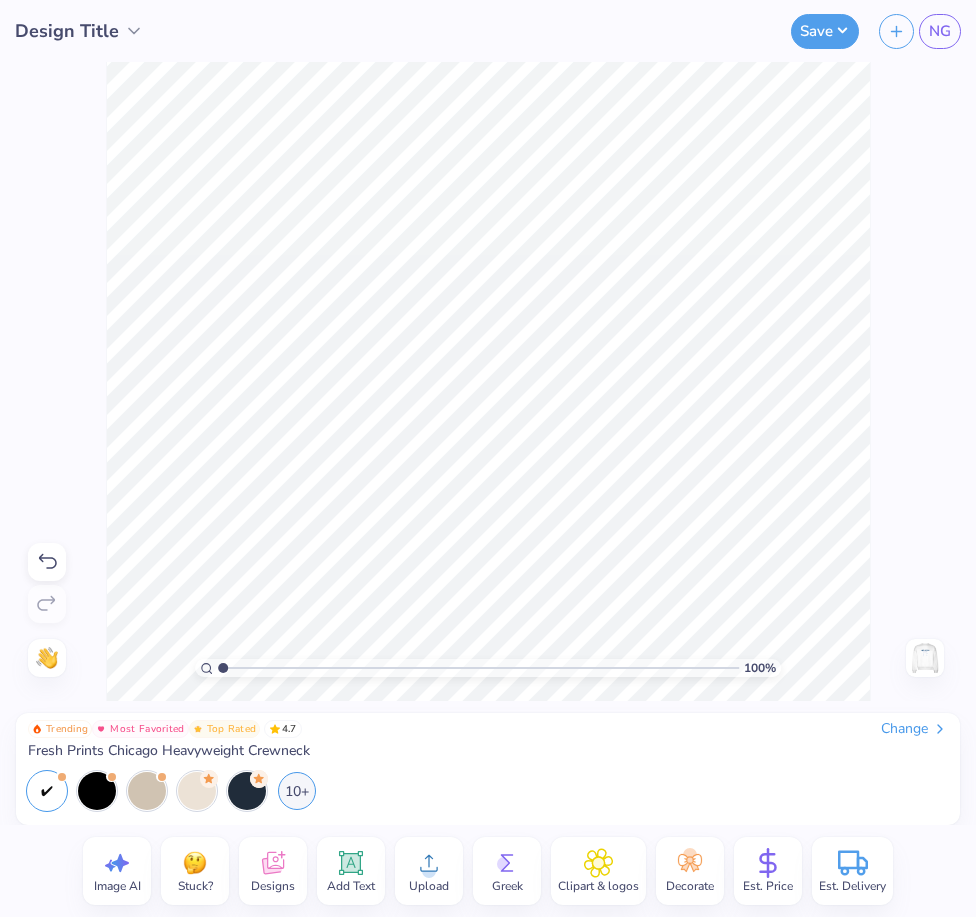 click 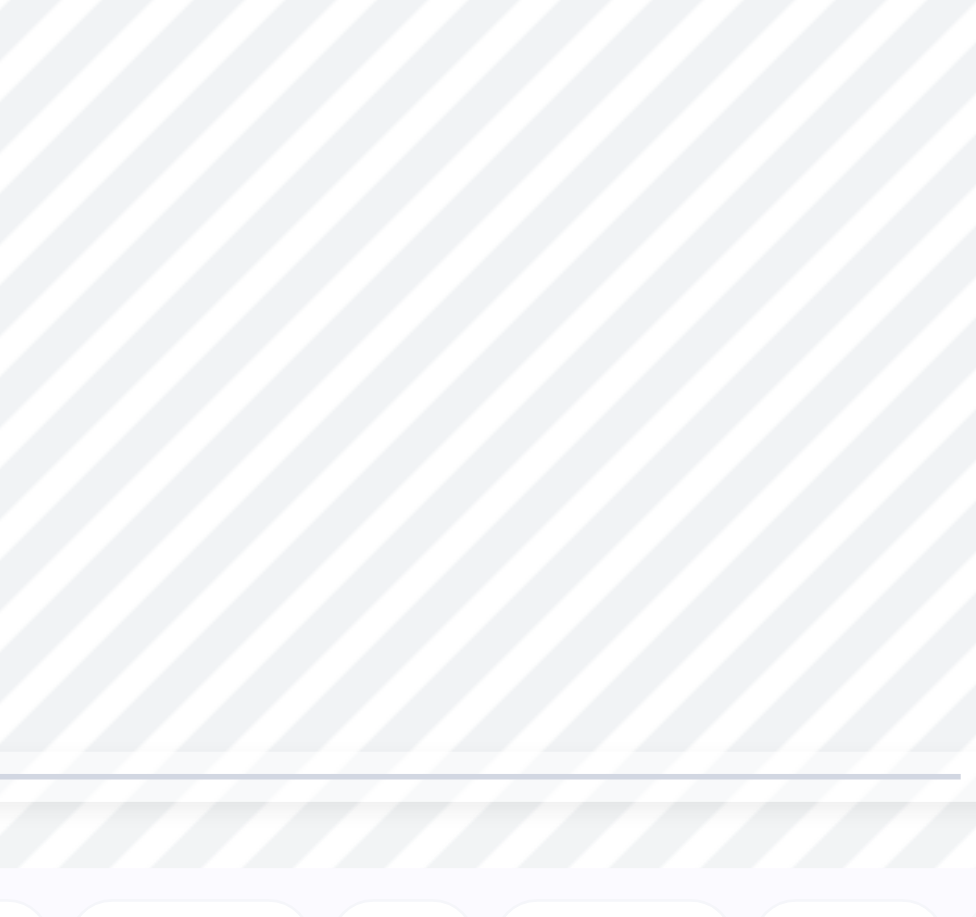scroll, scrollTop: 7659, scrollLeft: 0, axis: vertical 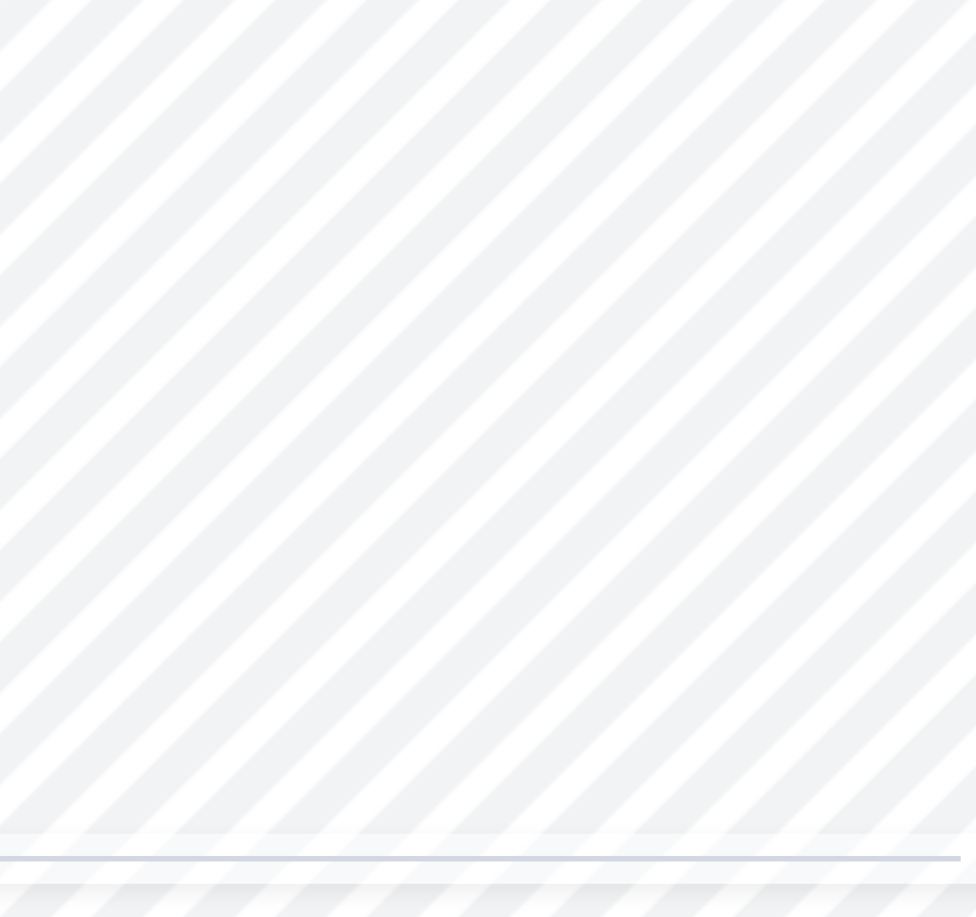 type on "G" 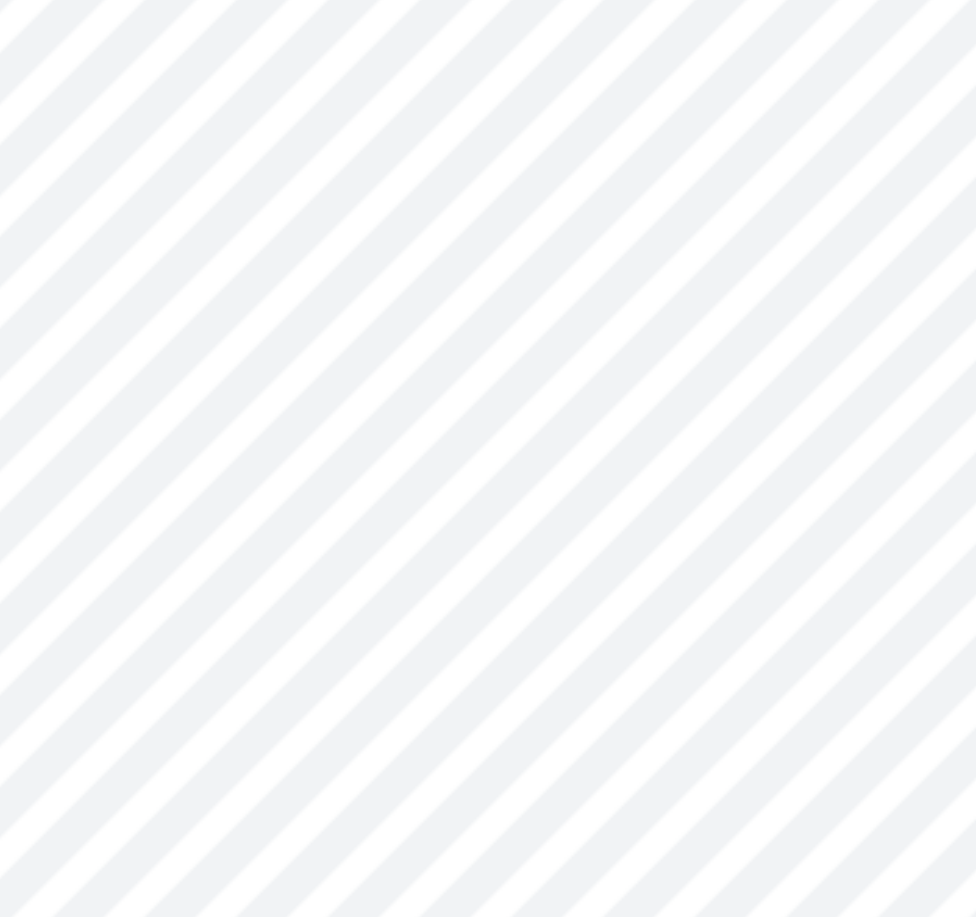 scroll, scrollTop: 7659, scrollLeft: 0, axis: vertical 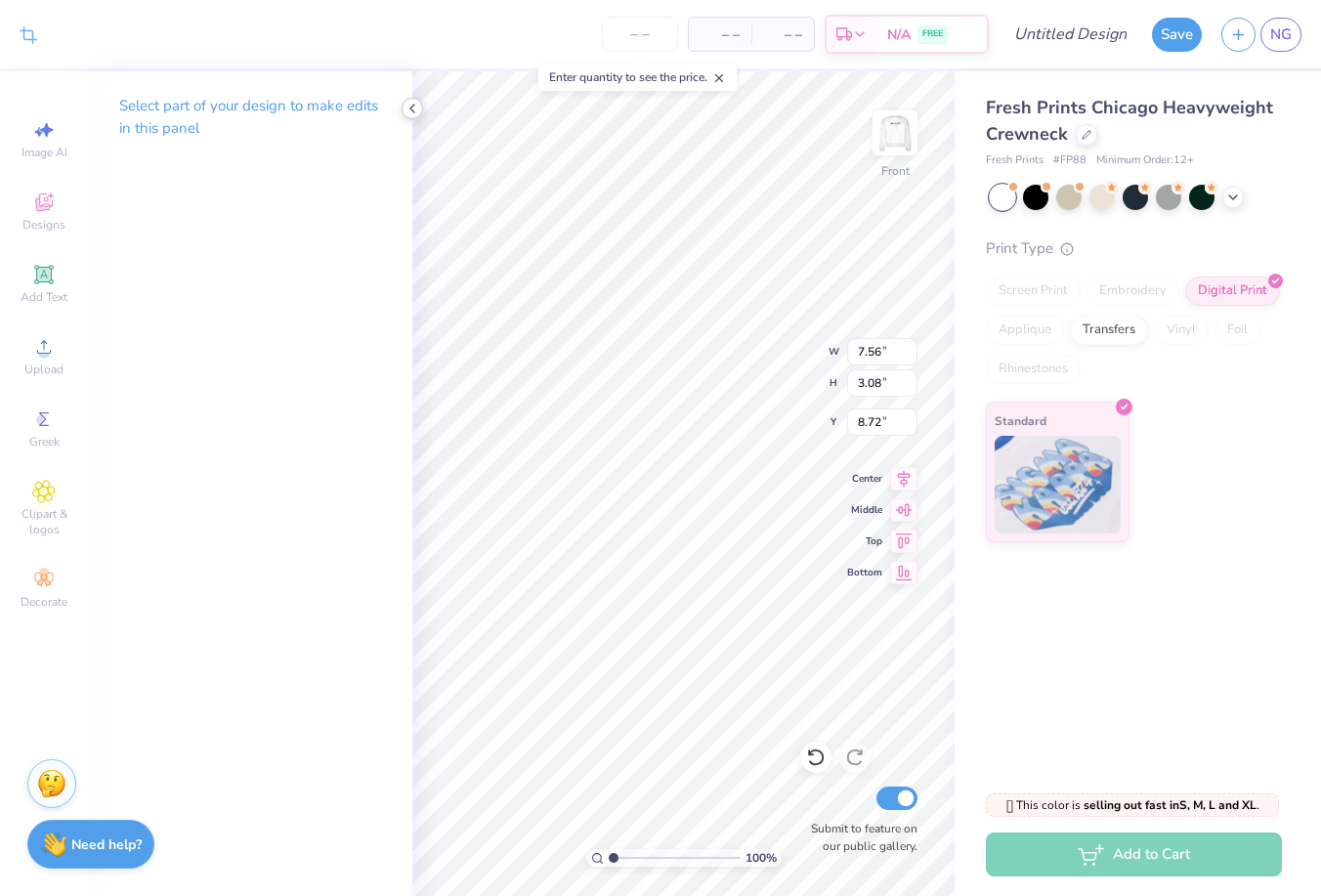 click 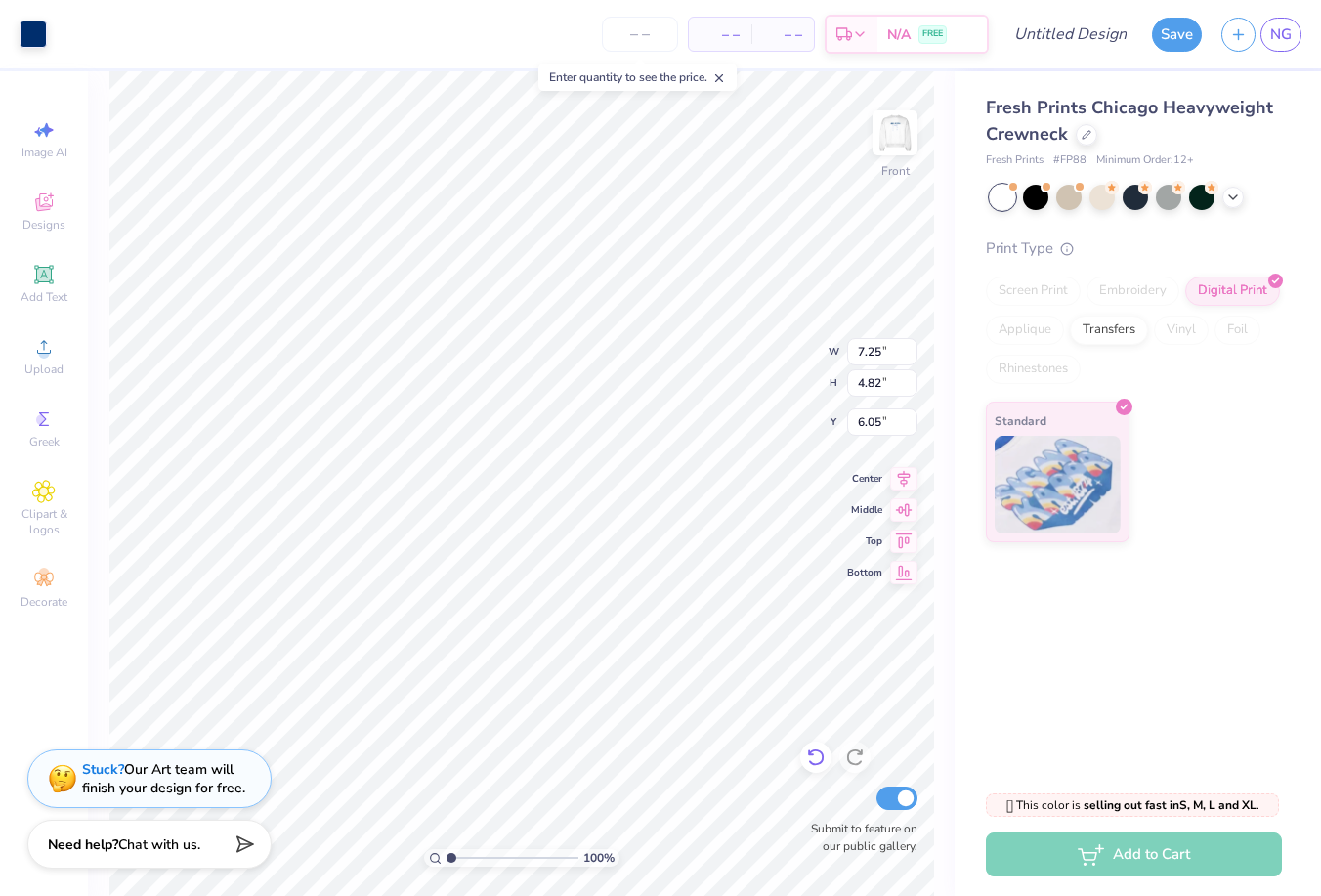 click 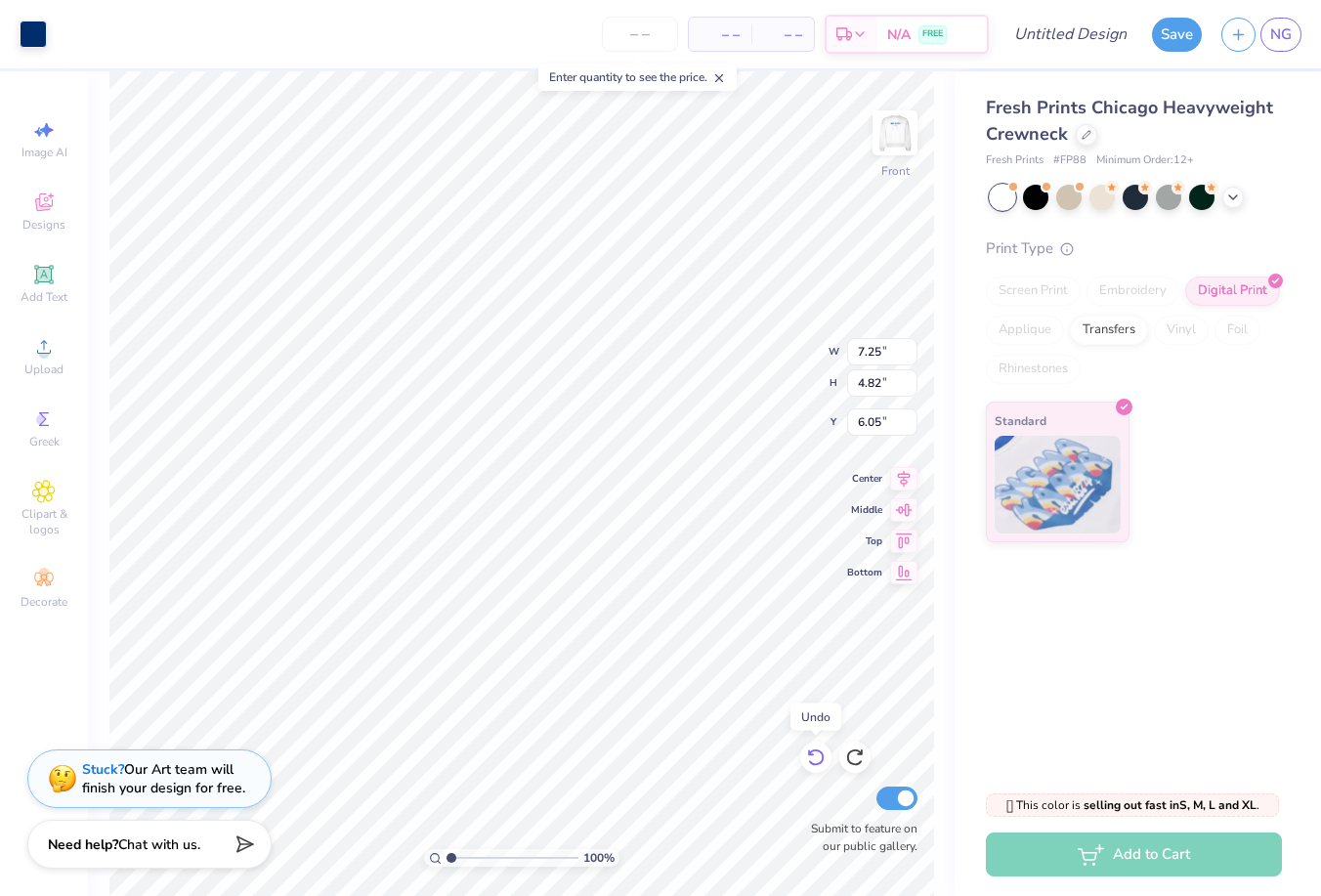 type on "7.55" 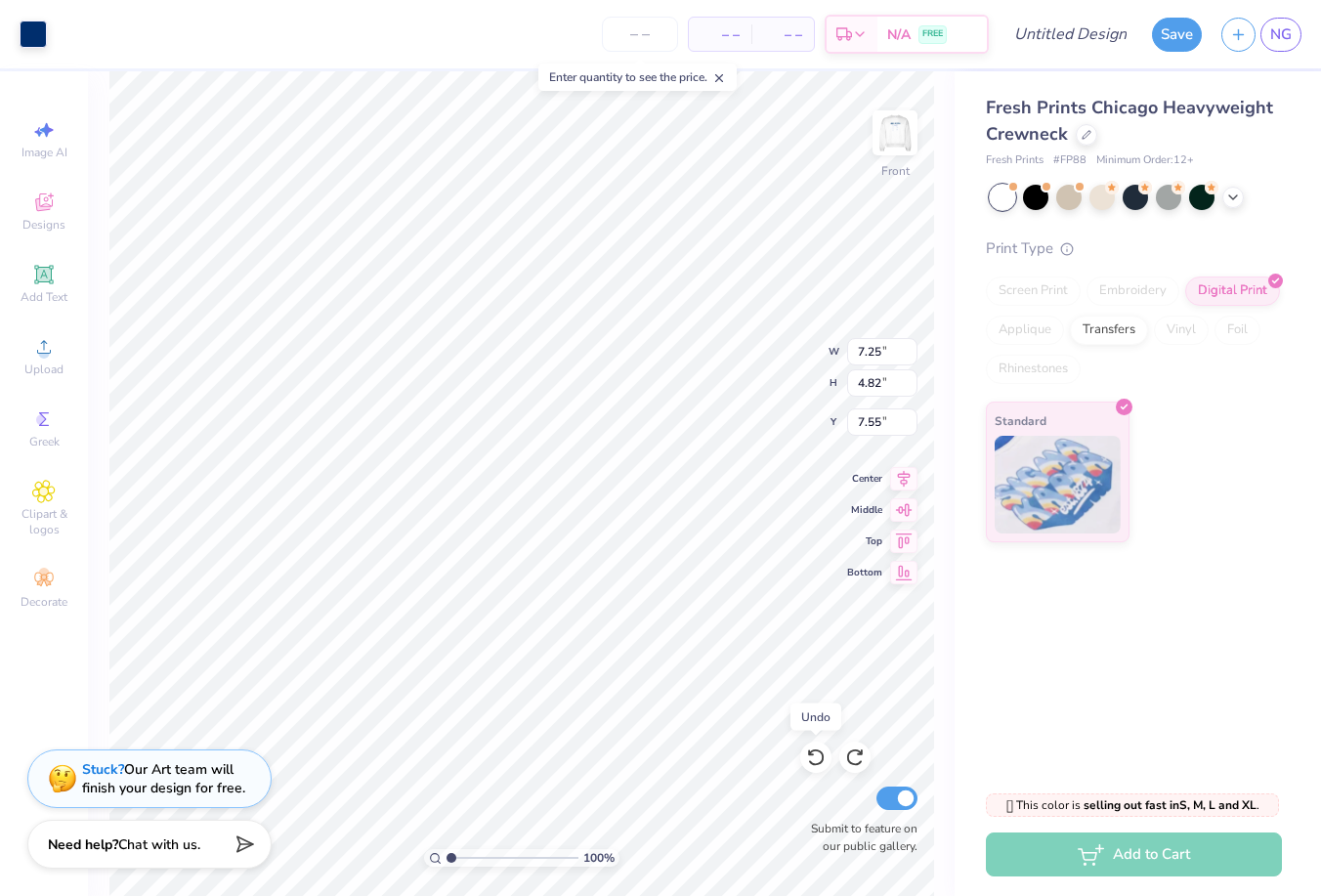 scroll, scrollTop: 0, scrollLeft: 0, axis: both 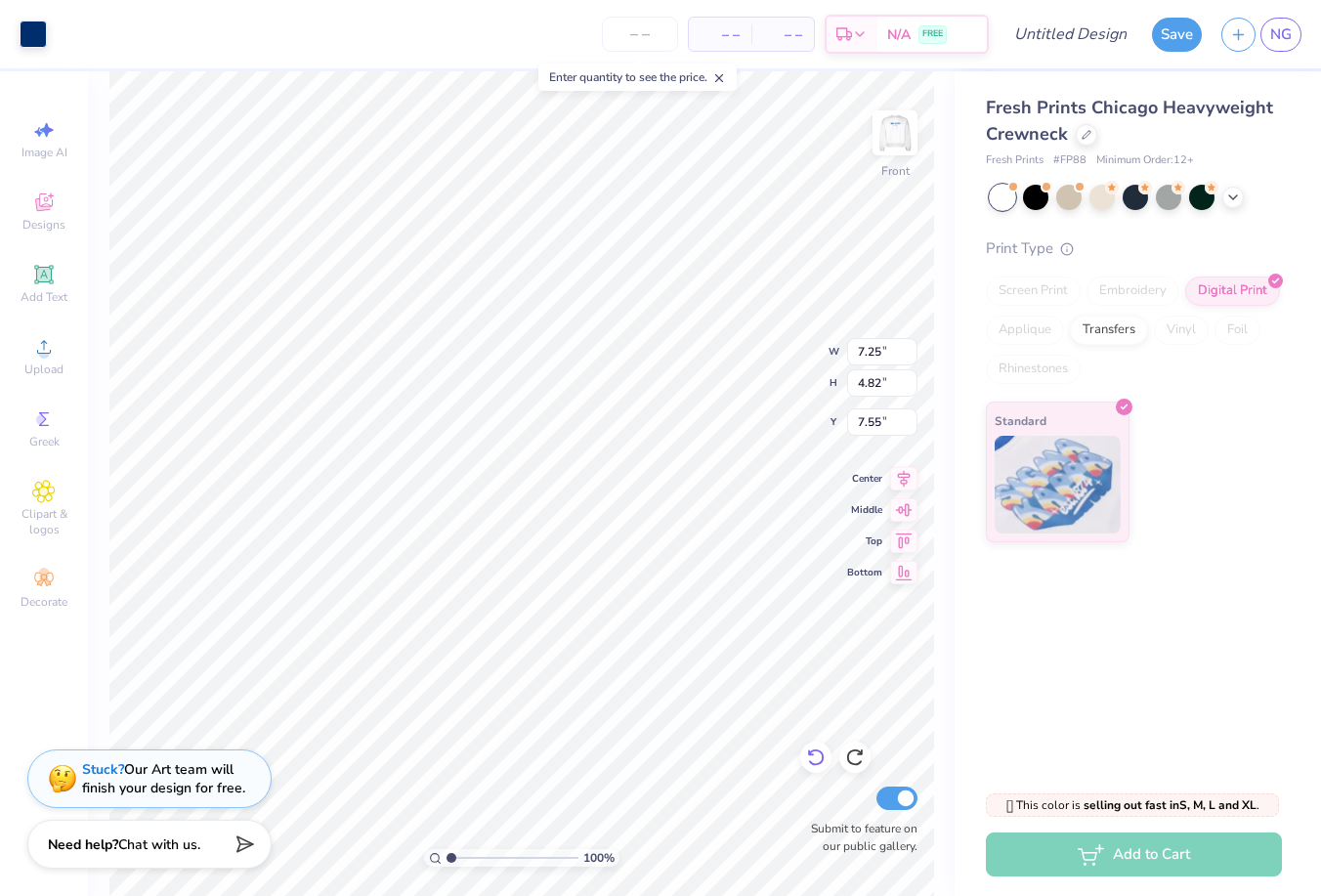 click 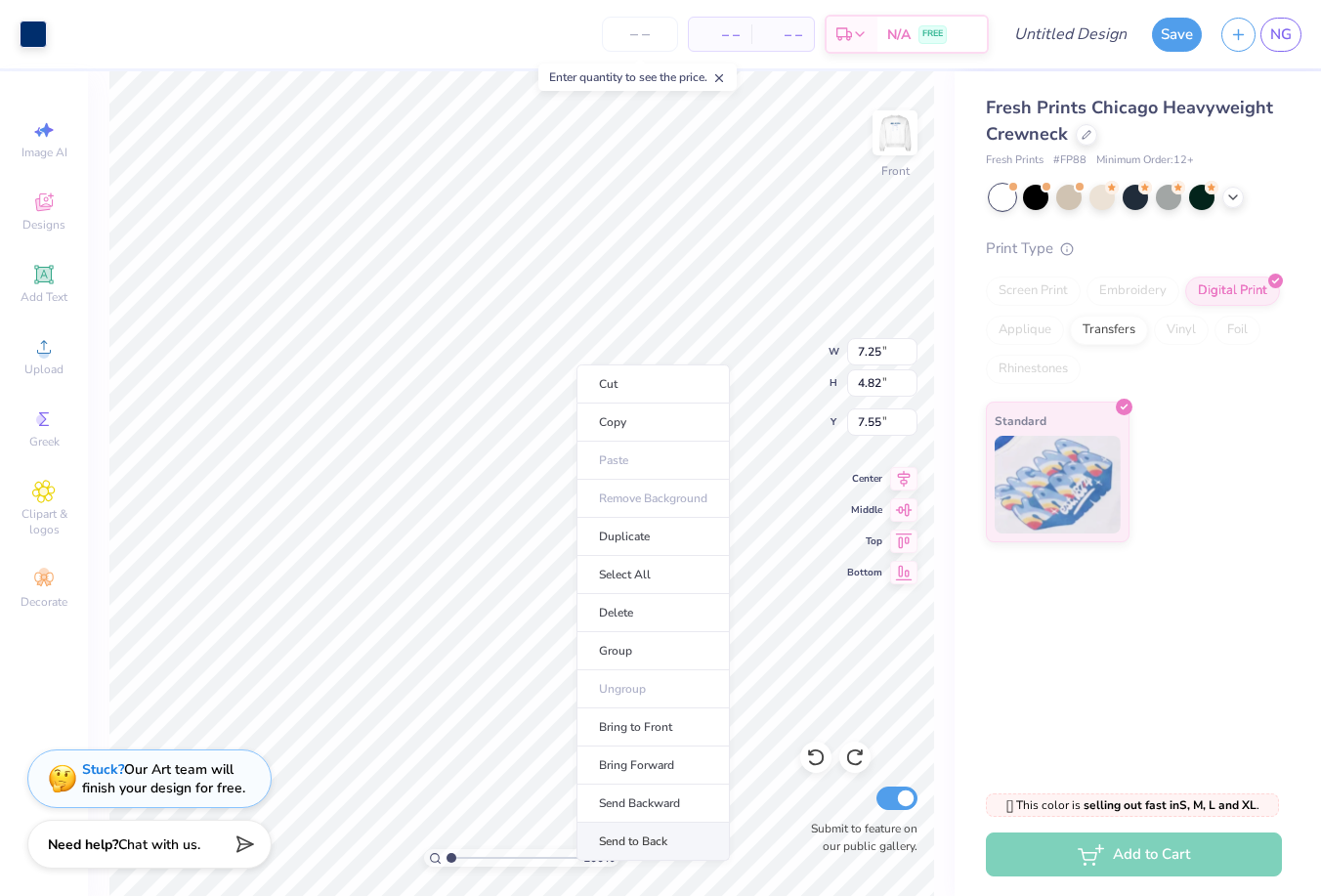 click on "Send to Back" at bounding box center [653, 841] 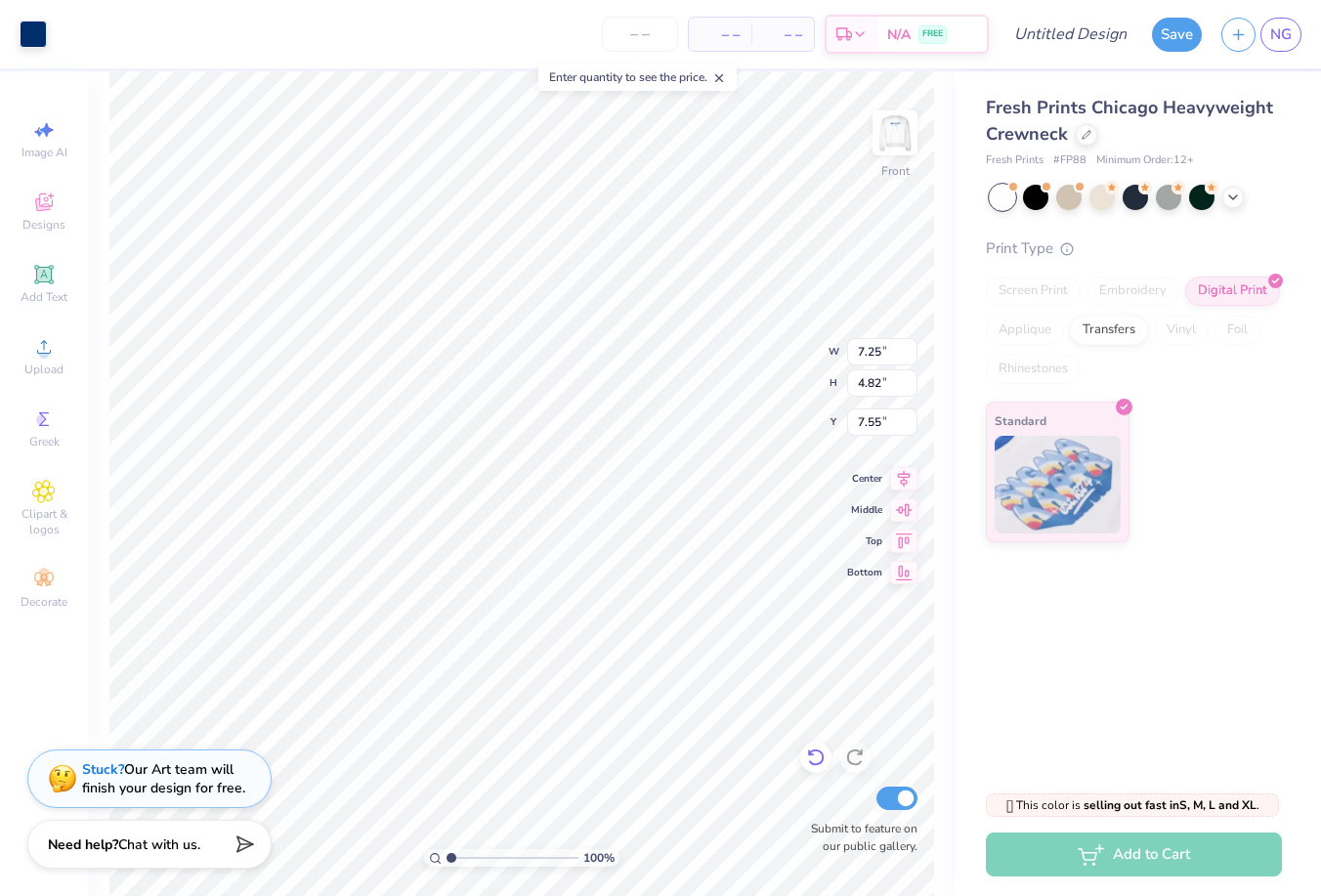 click 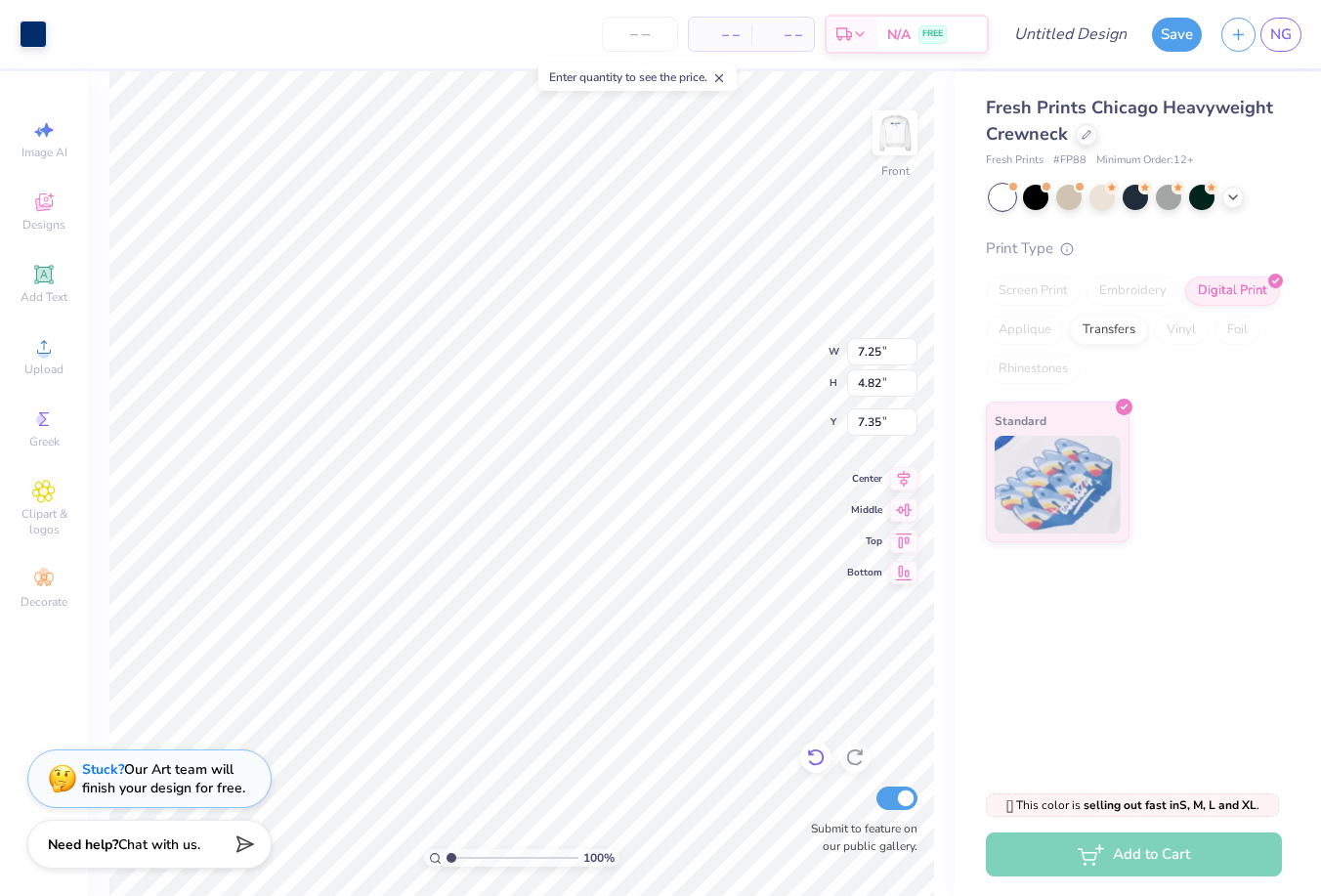 click 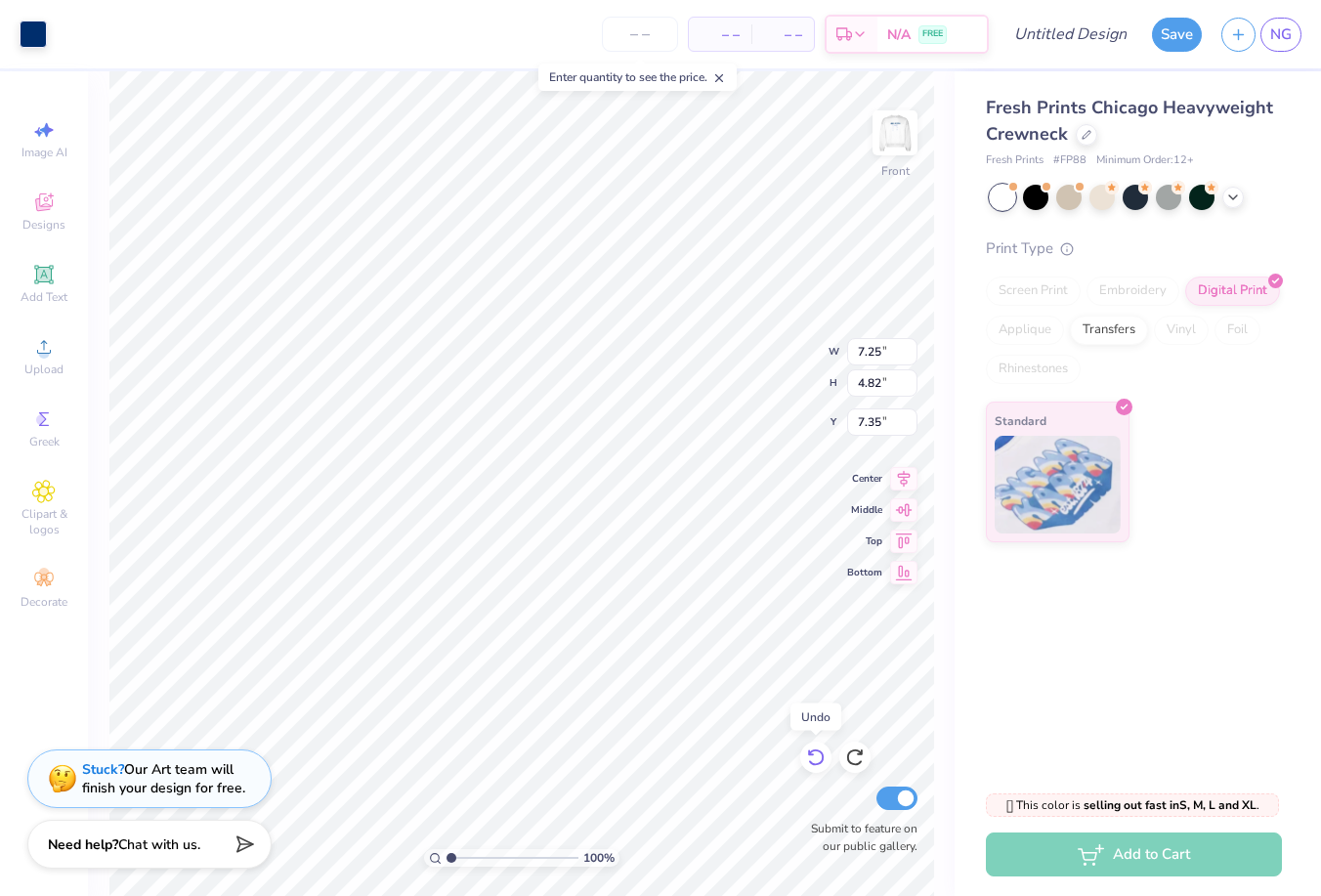 type on "7.55" 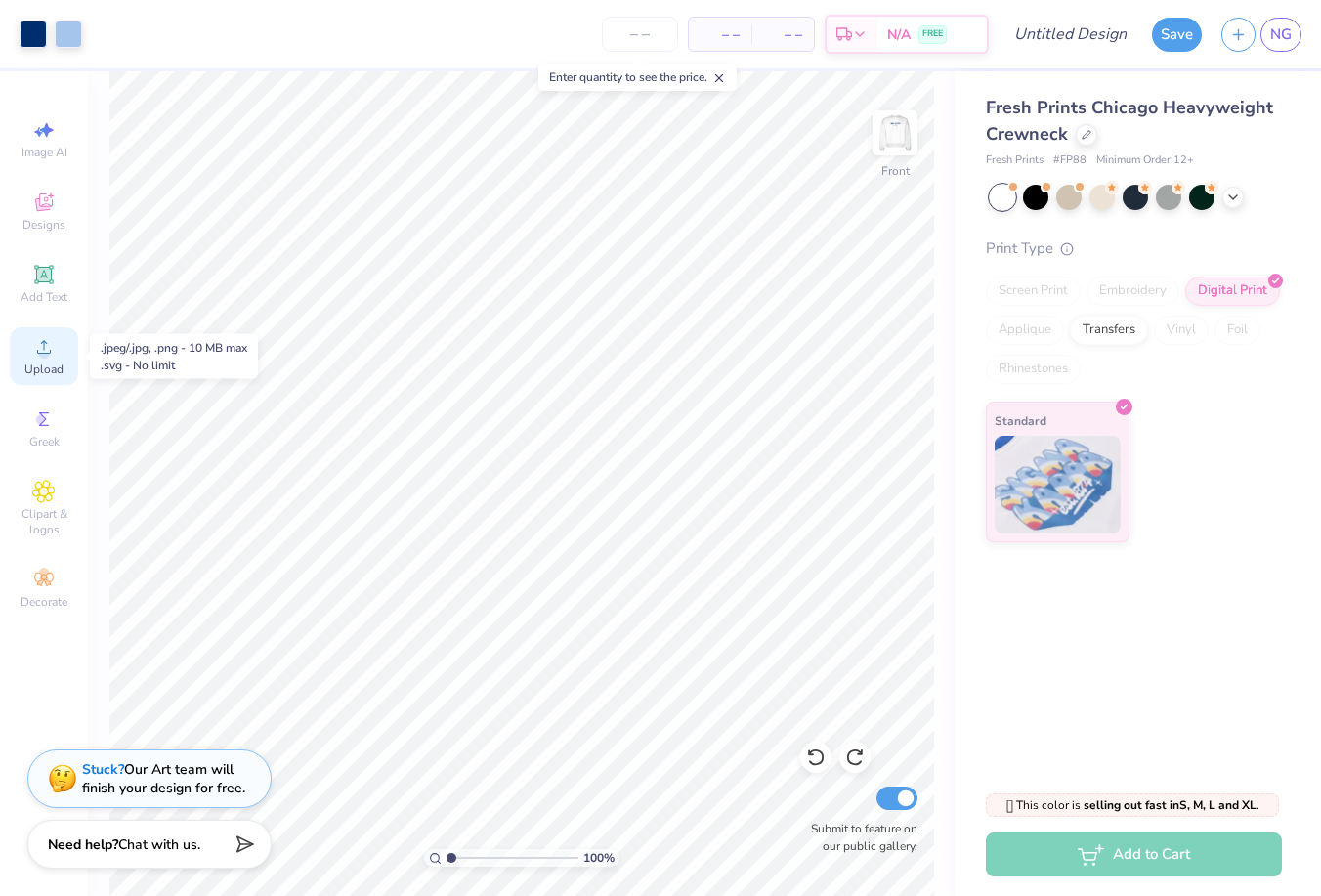click on "Upload" at bounding box center [44, 369] 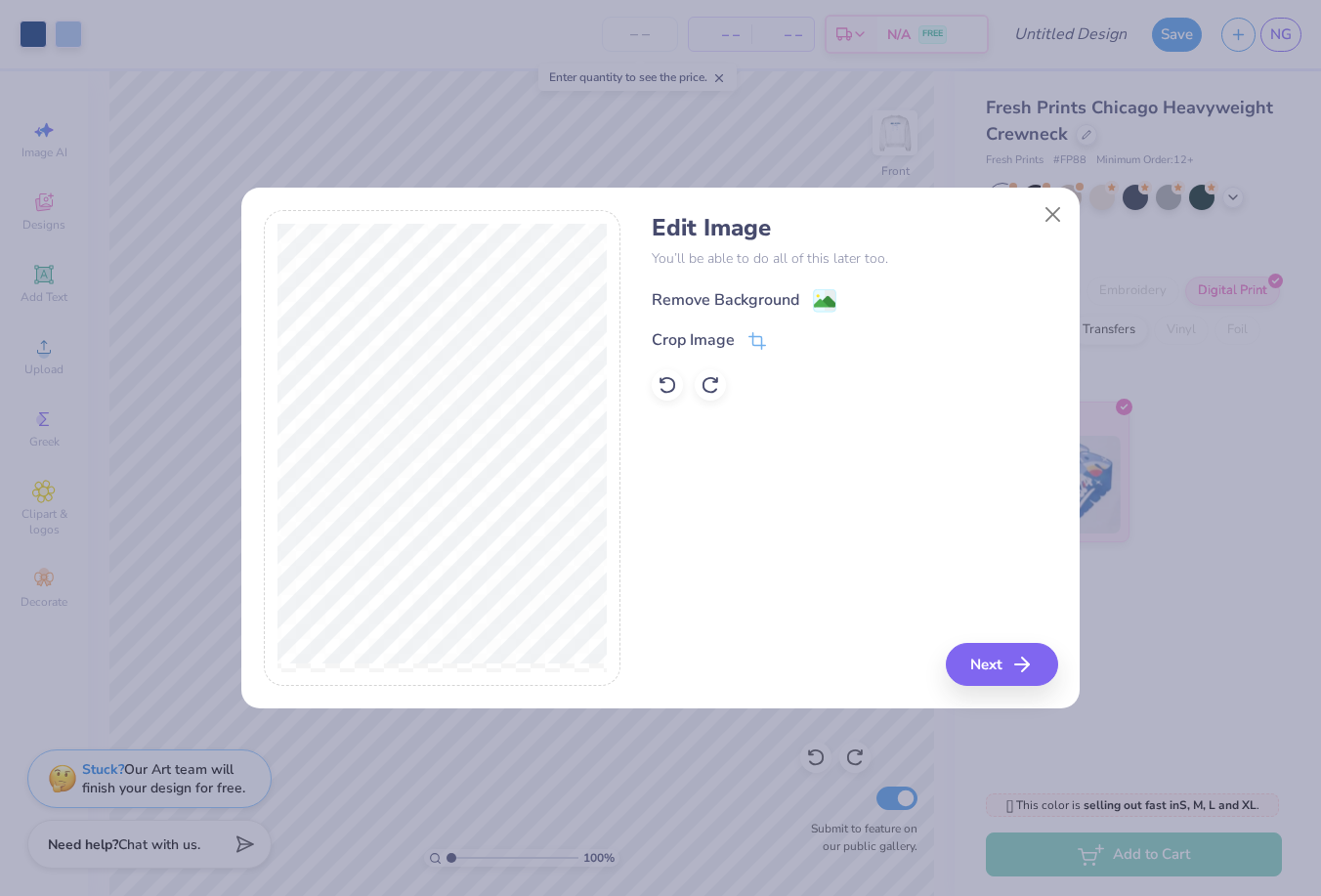 click on "Remove Background" at bounding box center (725, 300) 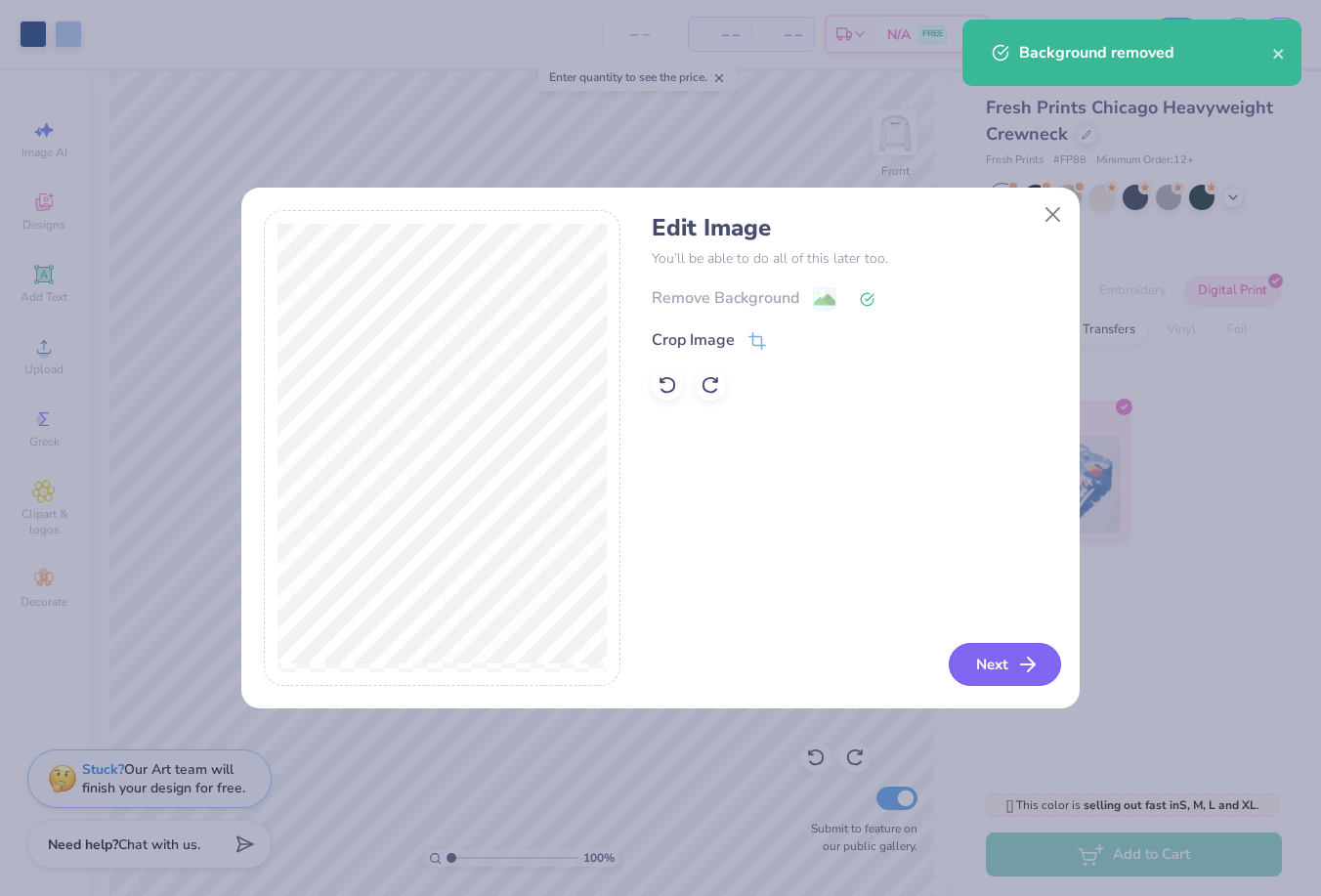 click on "Next" at bounding box center [1004, 664] 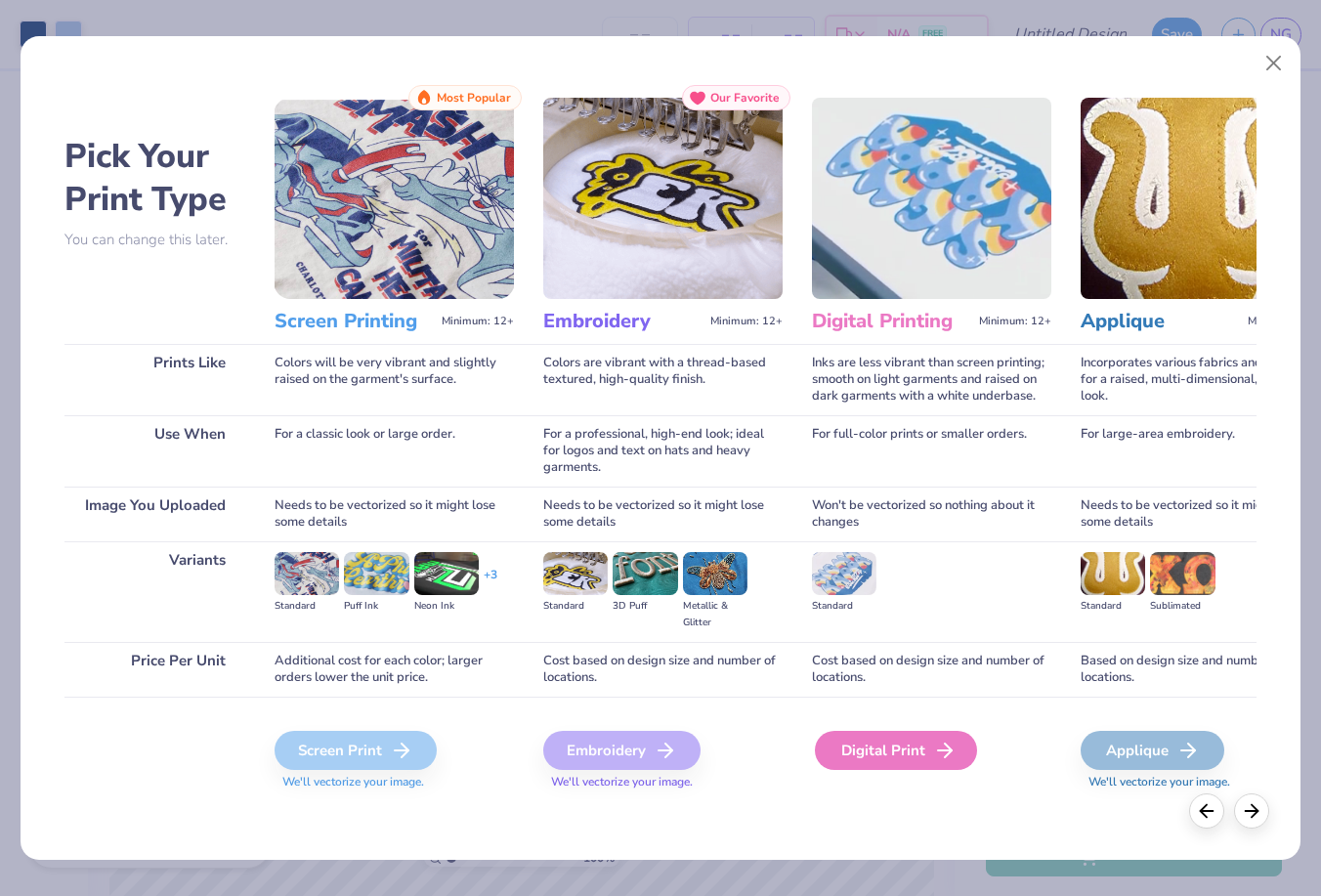 click on "Digital Print" at bounding box center [896, 750] 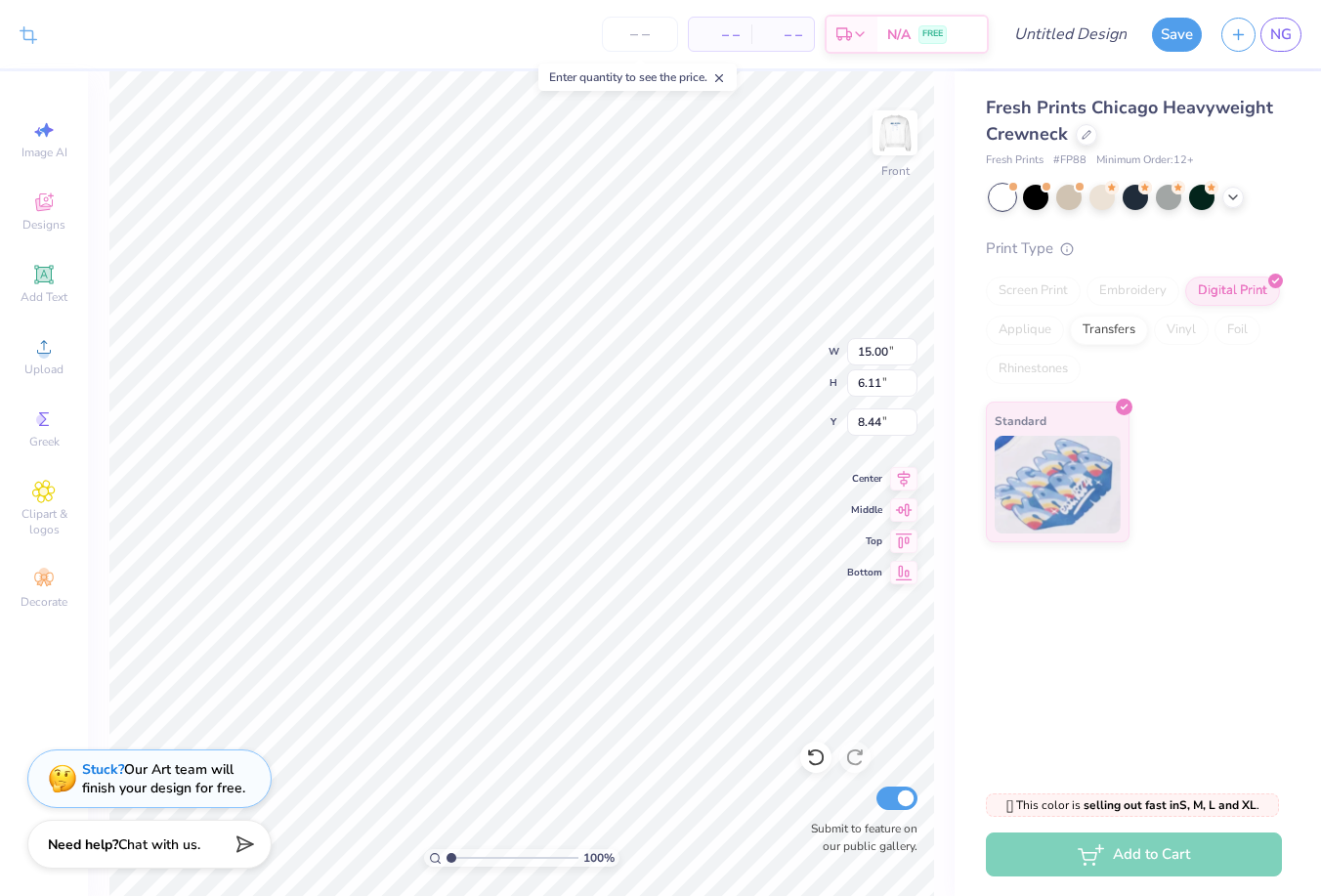 type on "7.75" 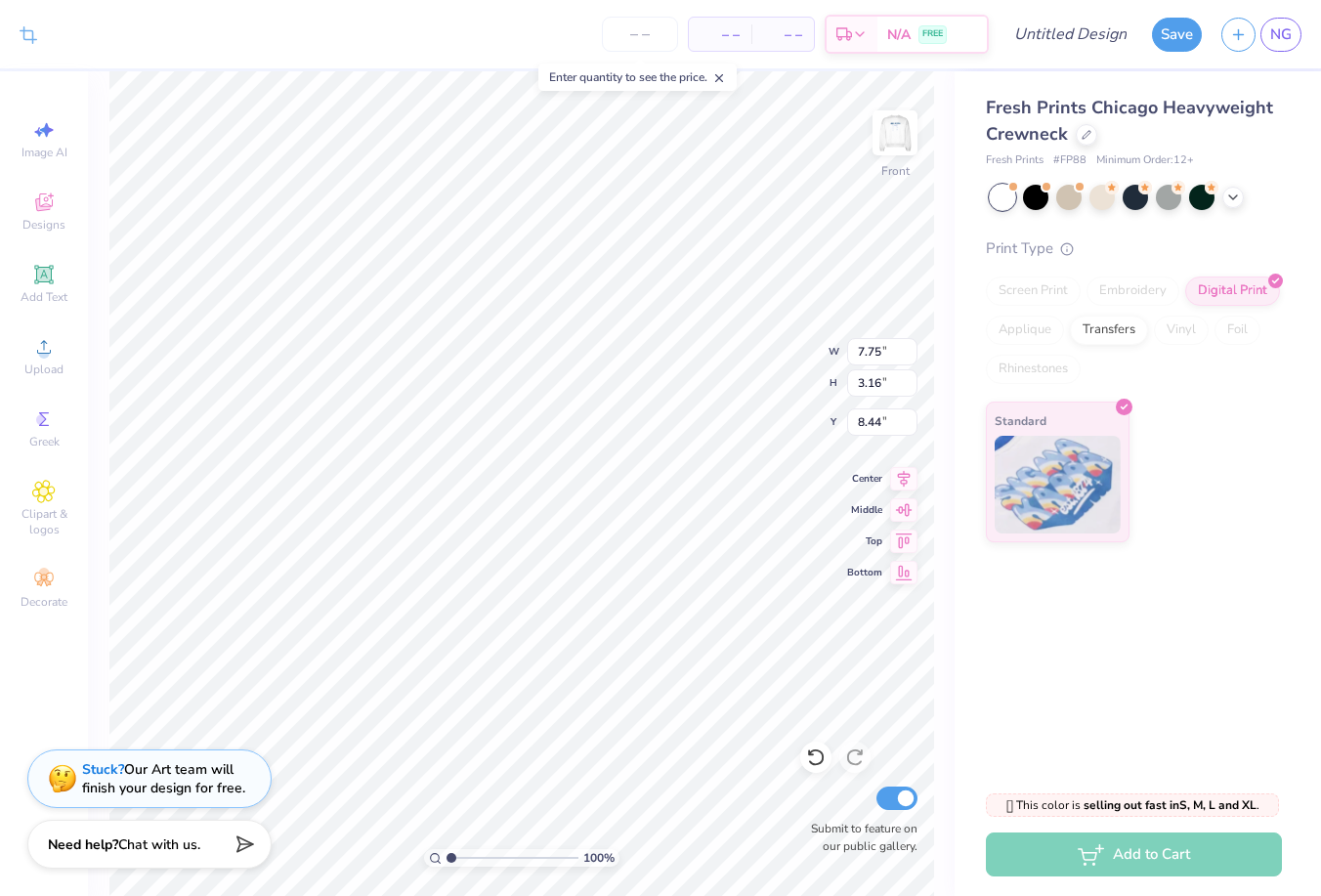 type on "8.93" 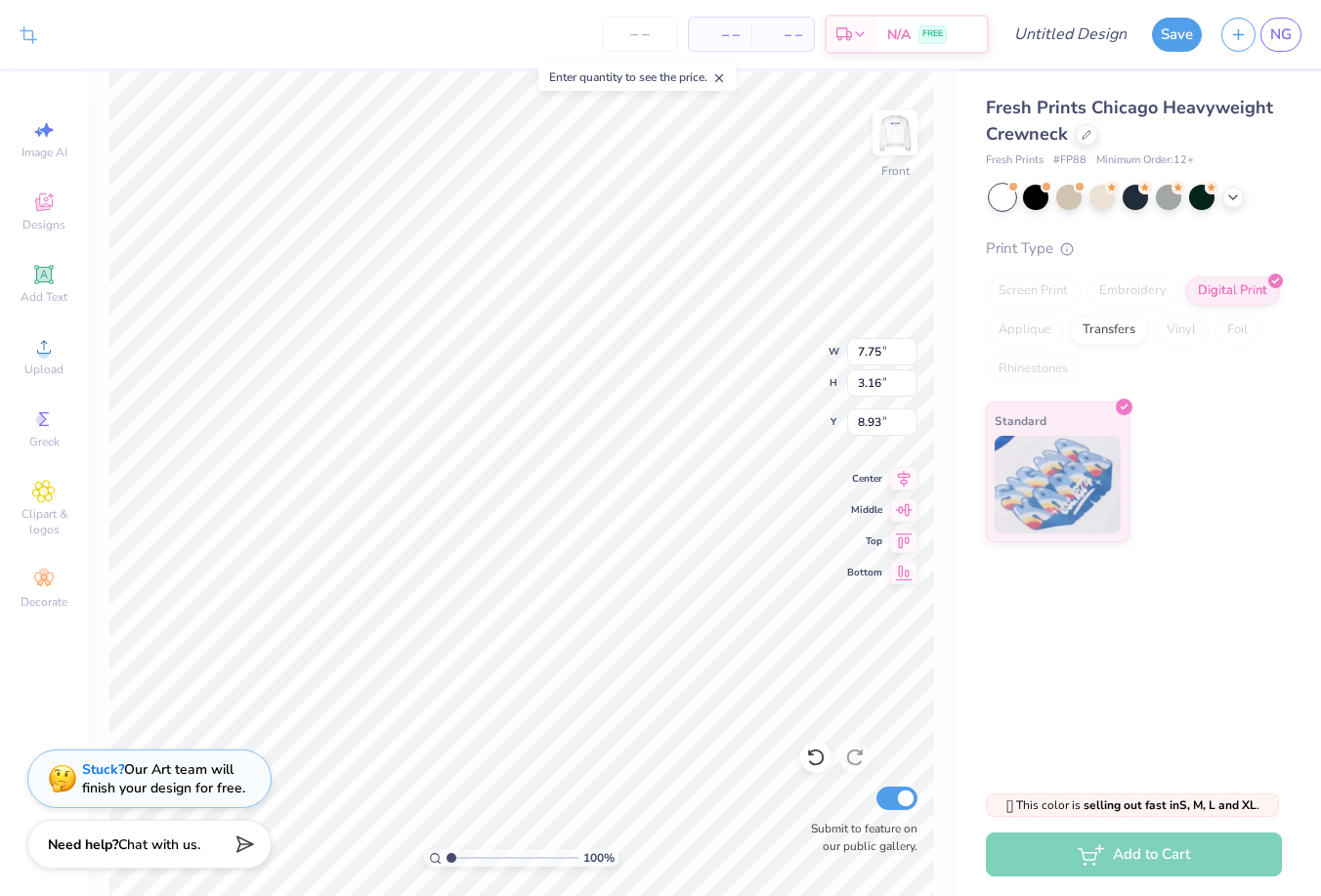 type on "6.80" 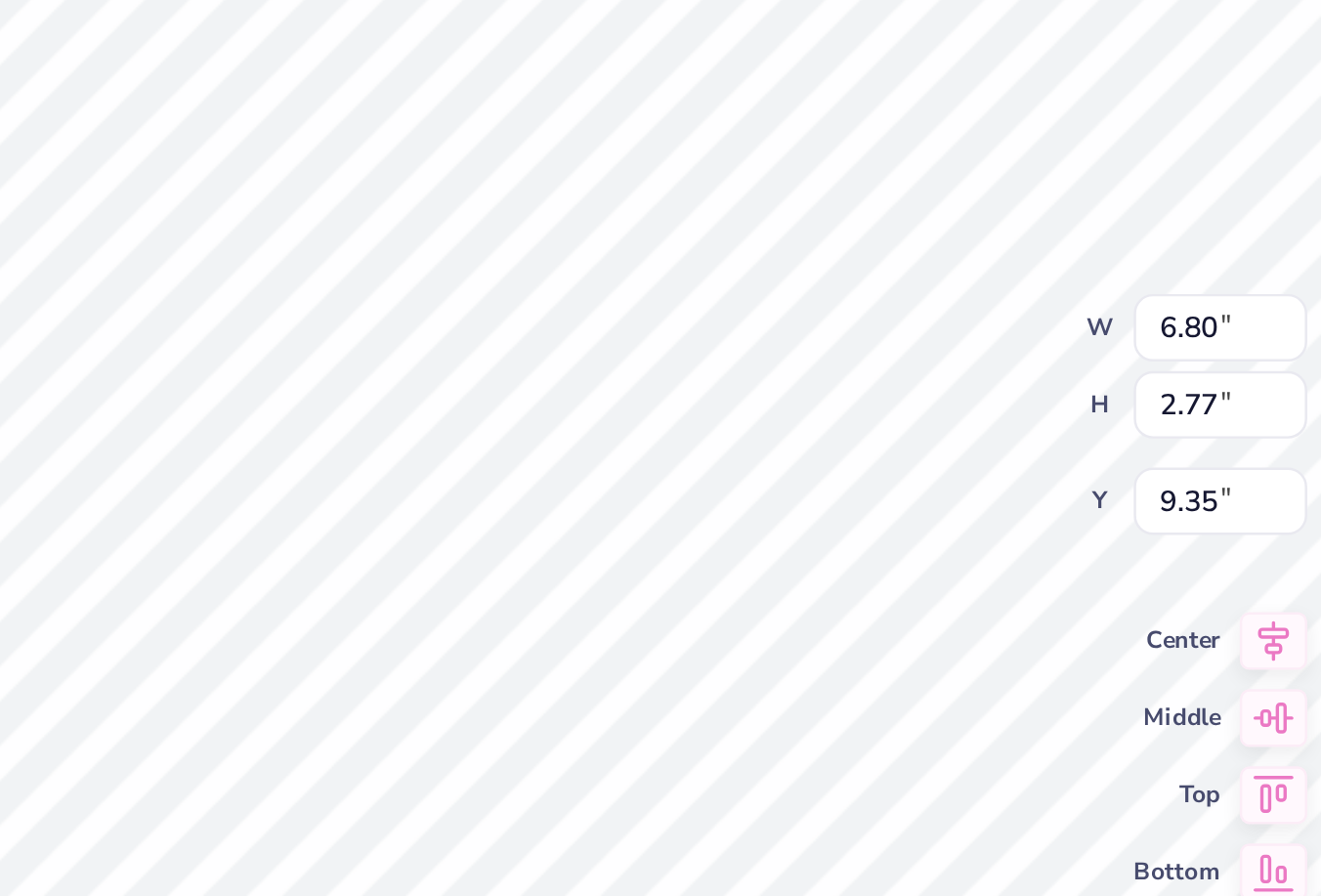 type on "11.94" 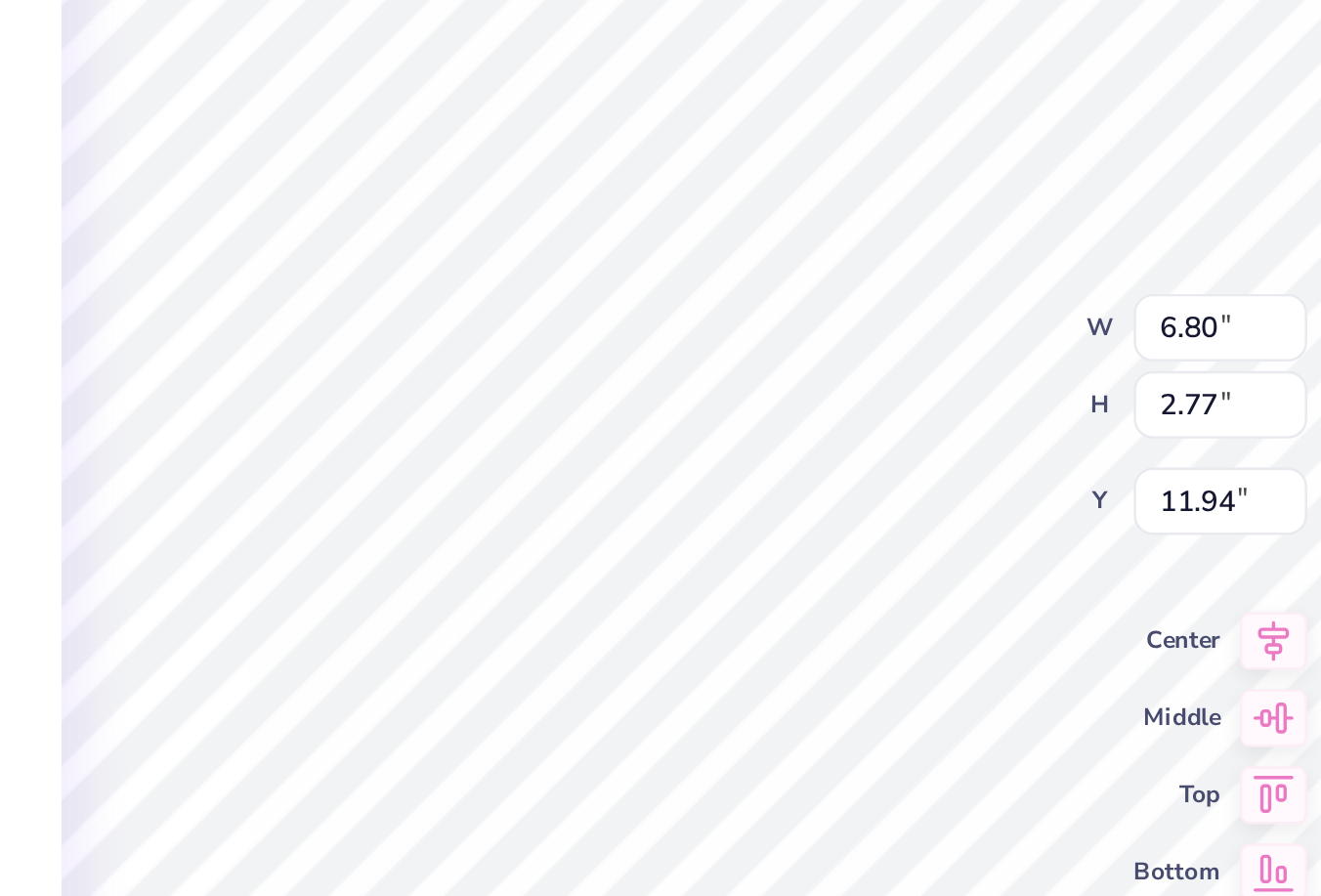 type on "1.42" 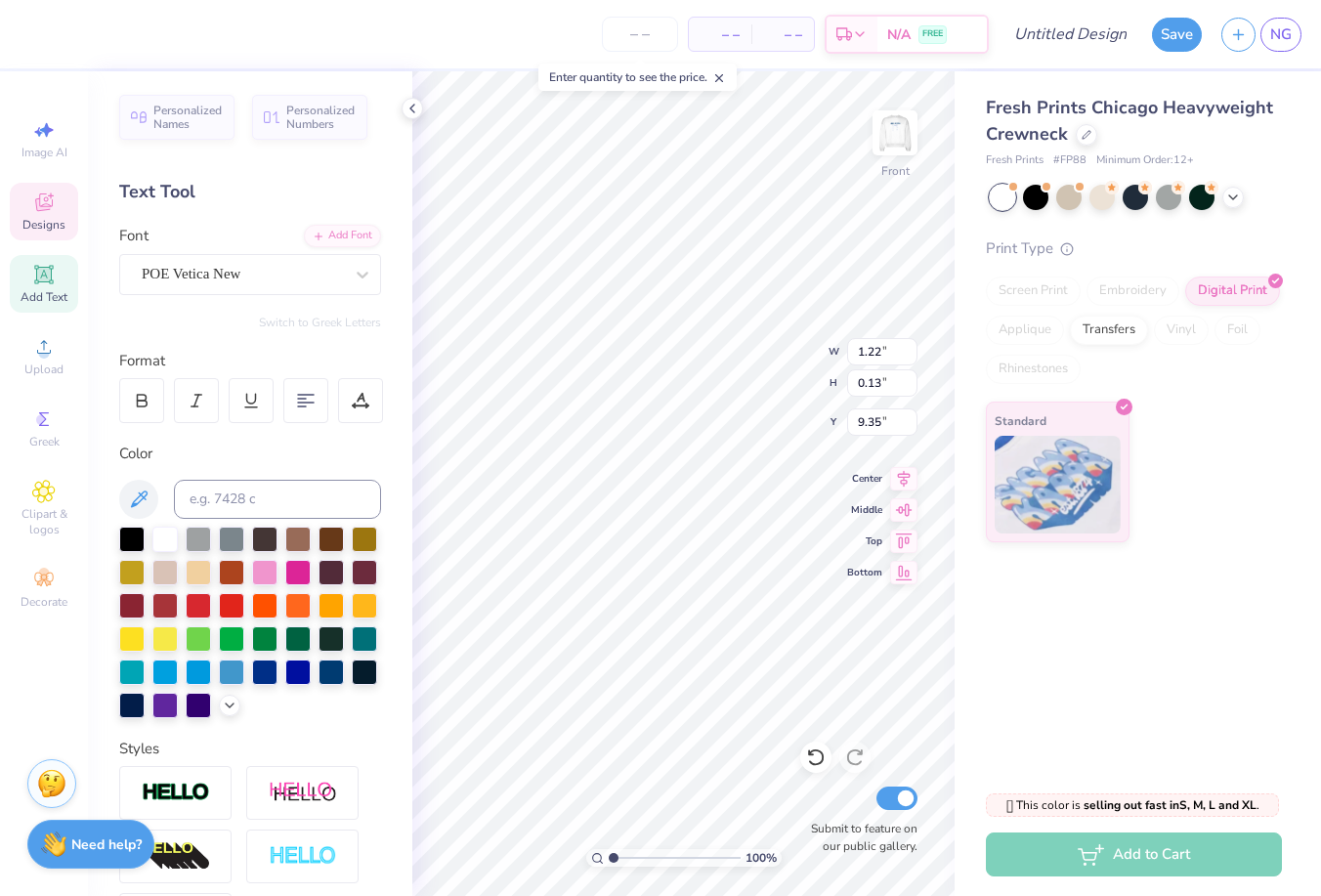 scroll, scrollTop: 0, scrollLeft: 0, axis: both 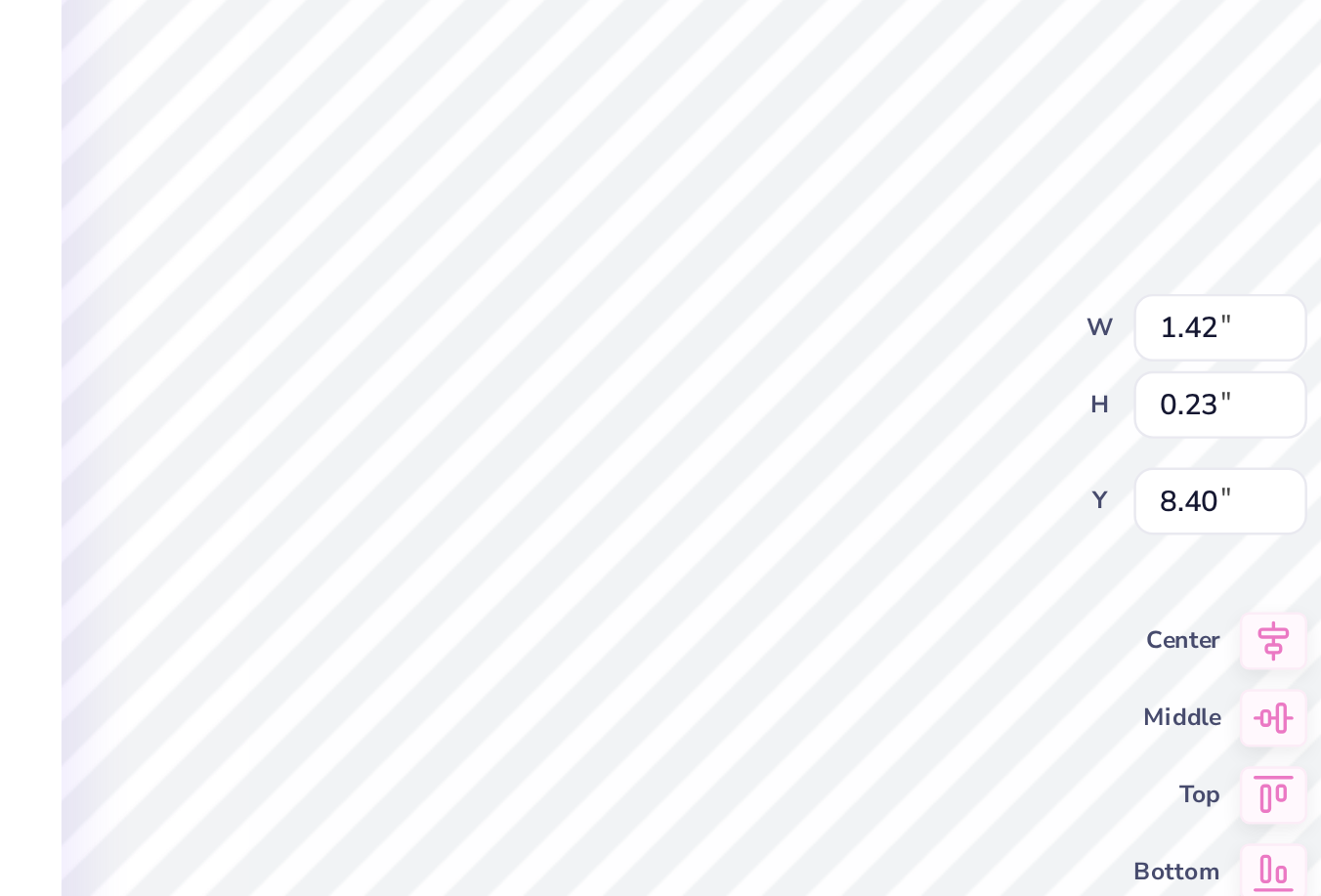 type on "1.42" 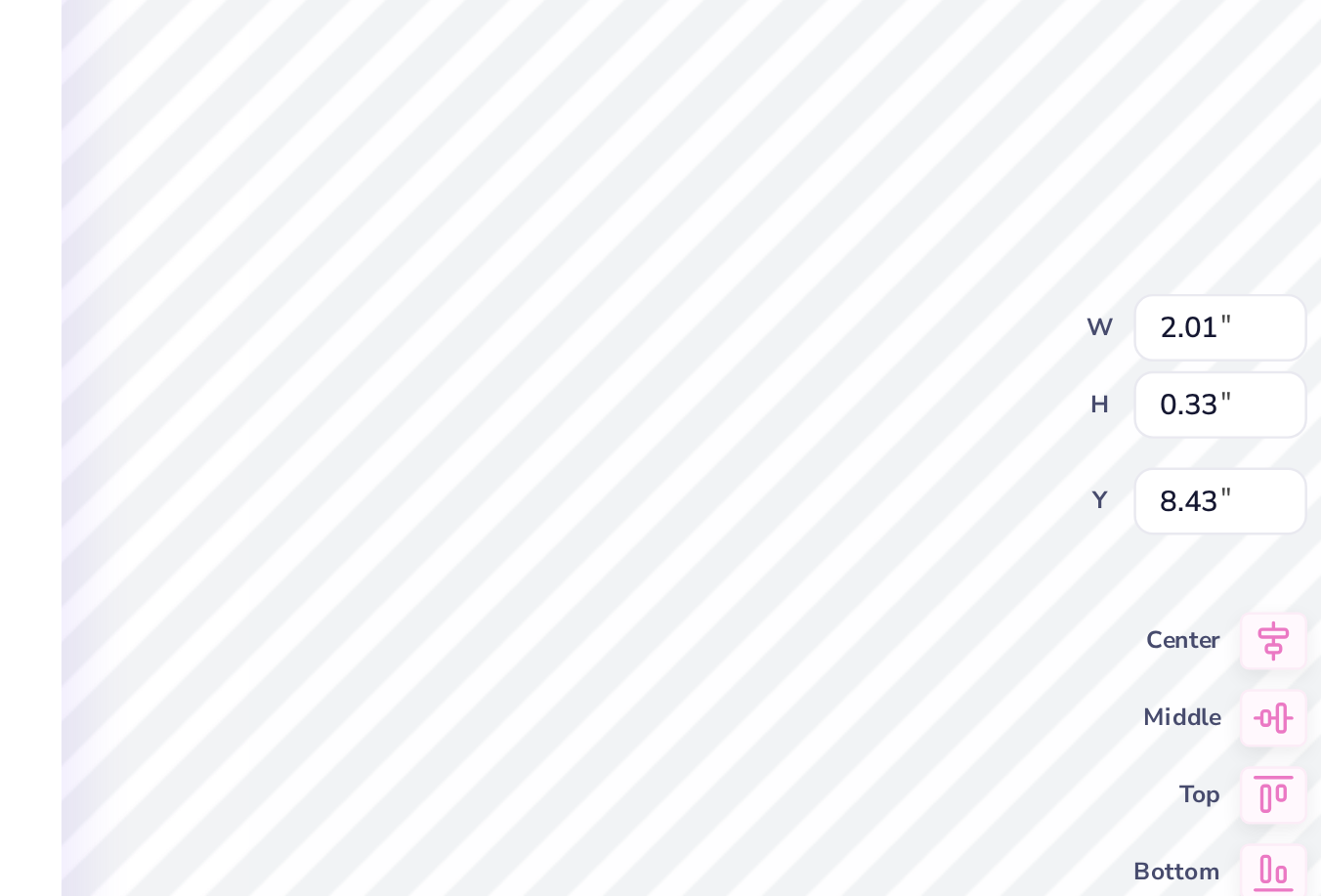 type on "9.02" 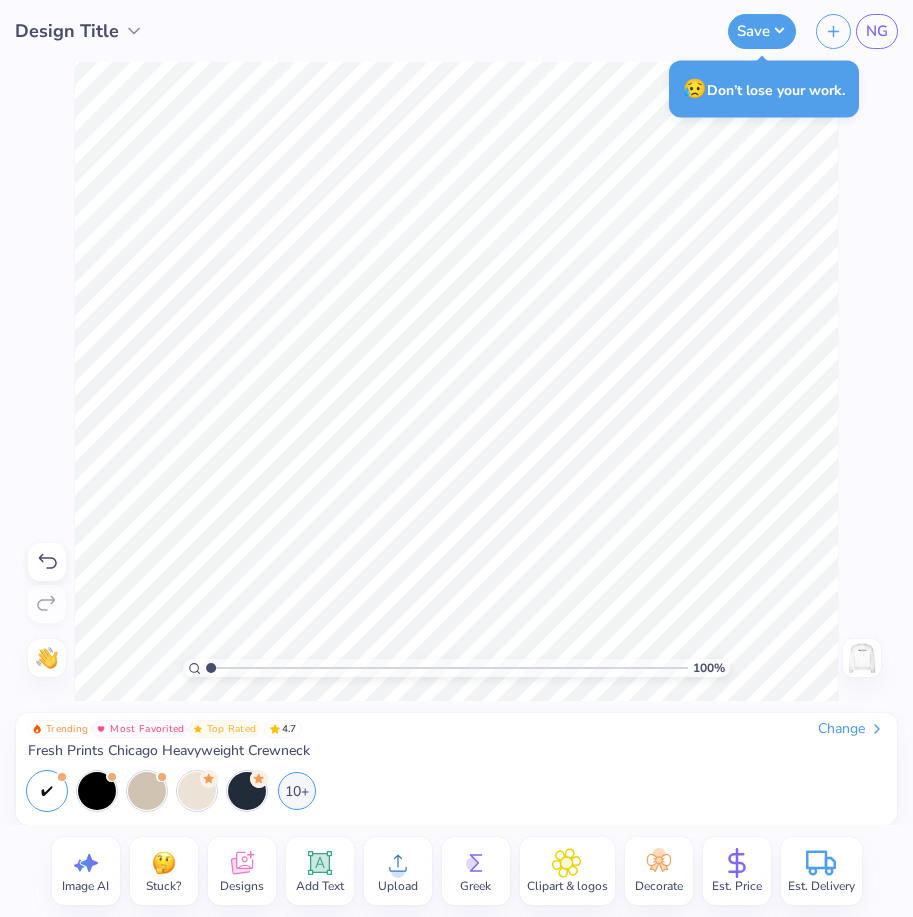 click 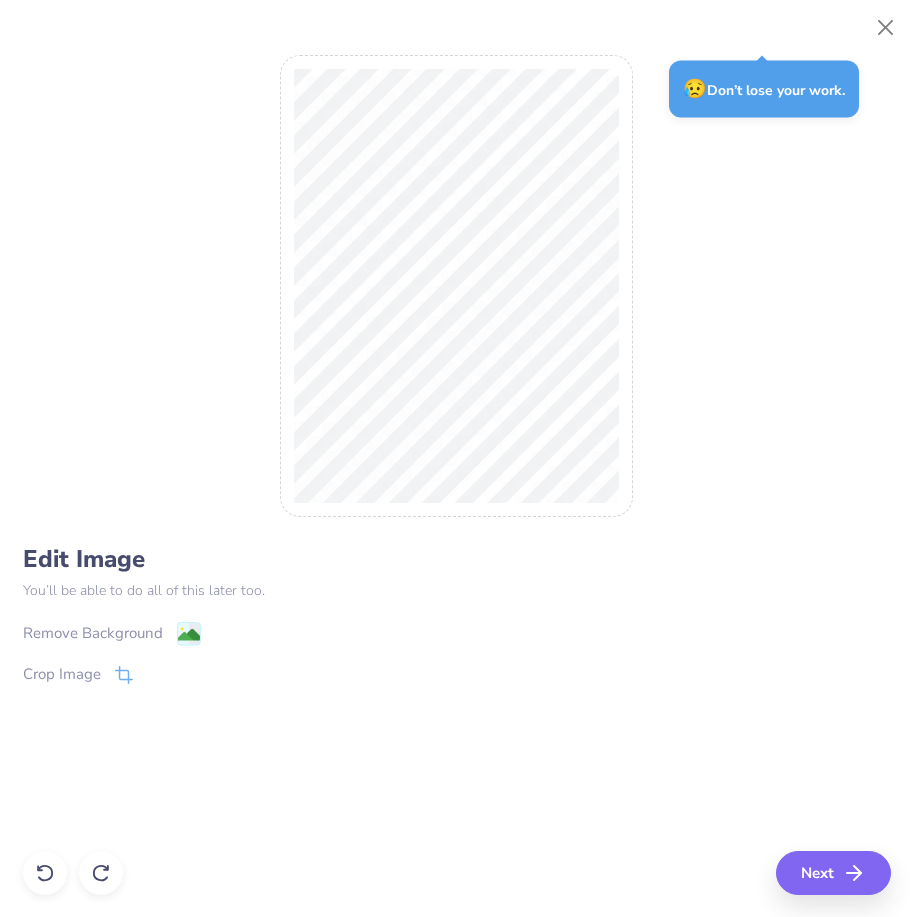 click on "Remove Background" at bounding box center (112, 633) 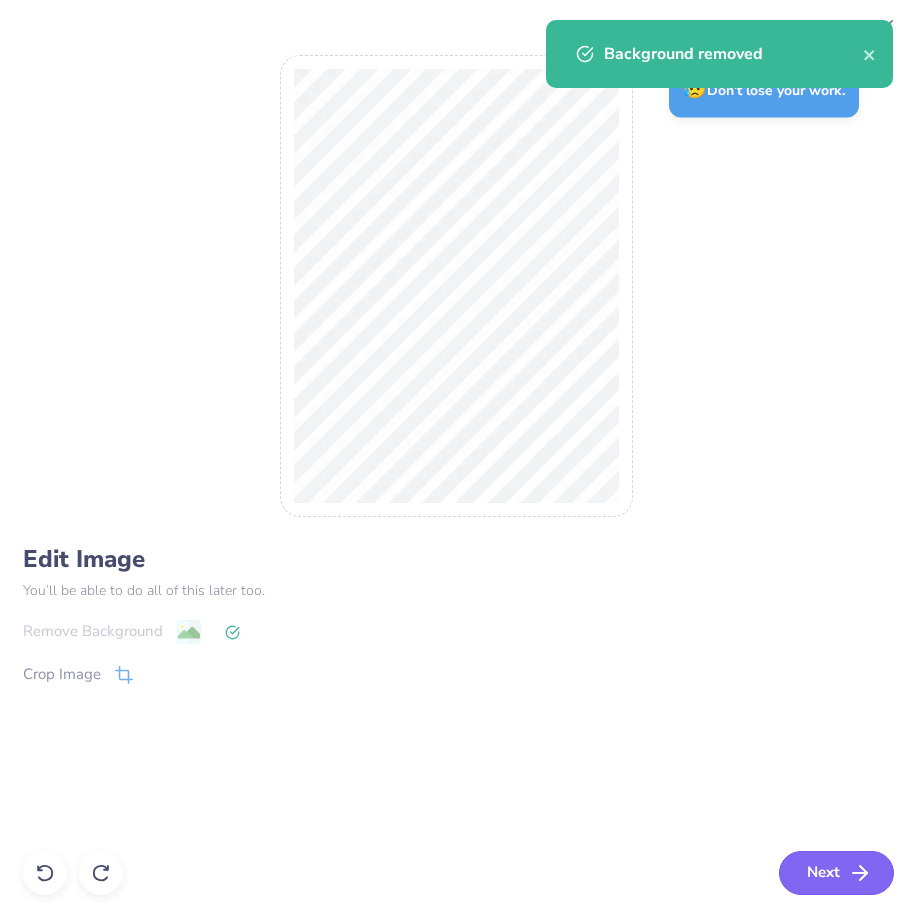 click on "Next" at bounding box center [836, 873] 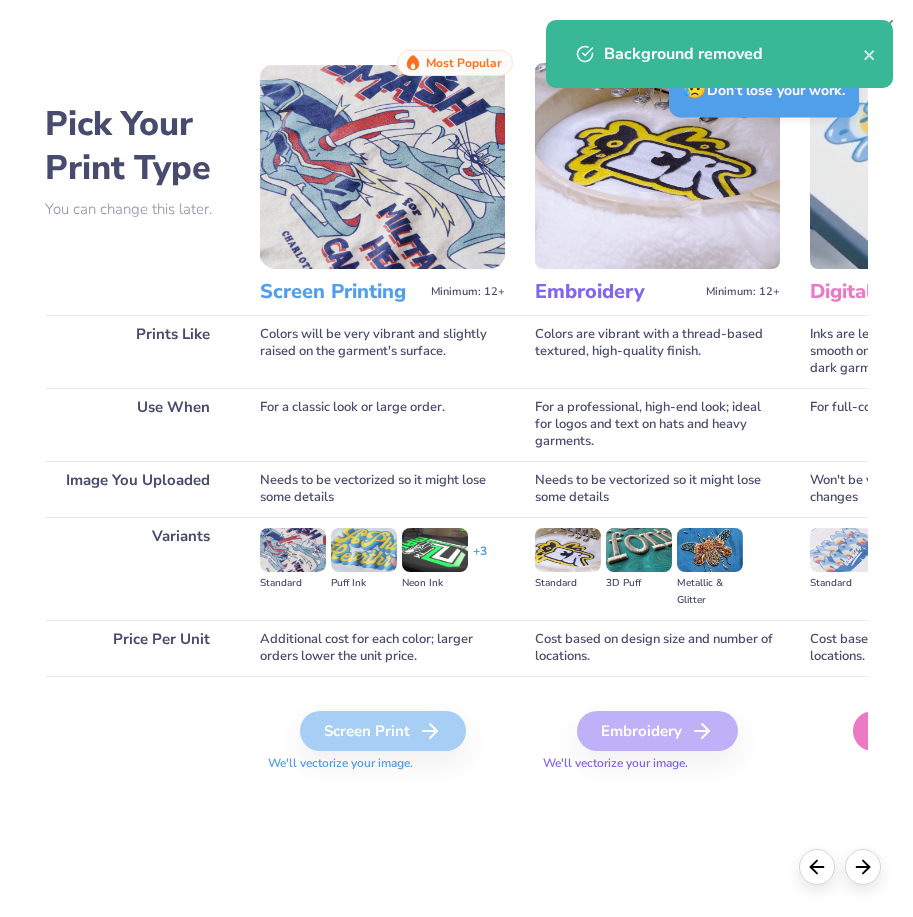 click on "Digital Print" at bounding box center (936, 731) 